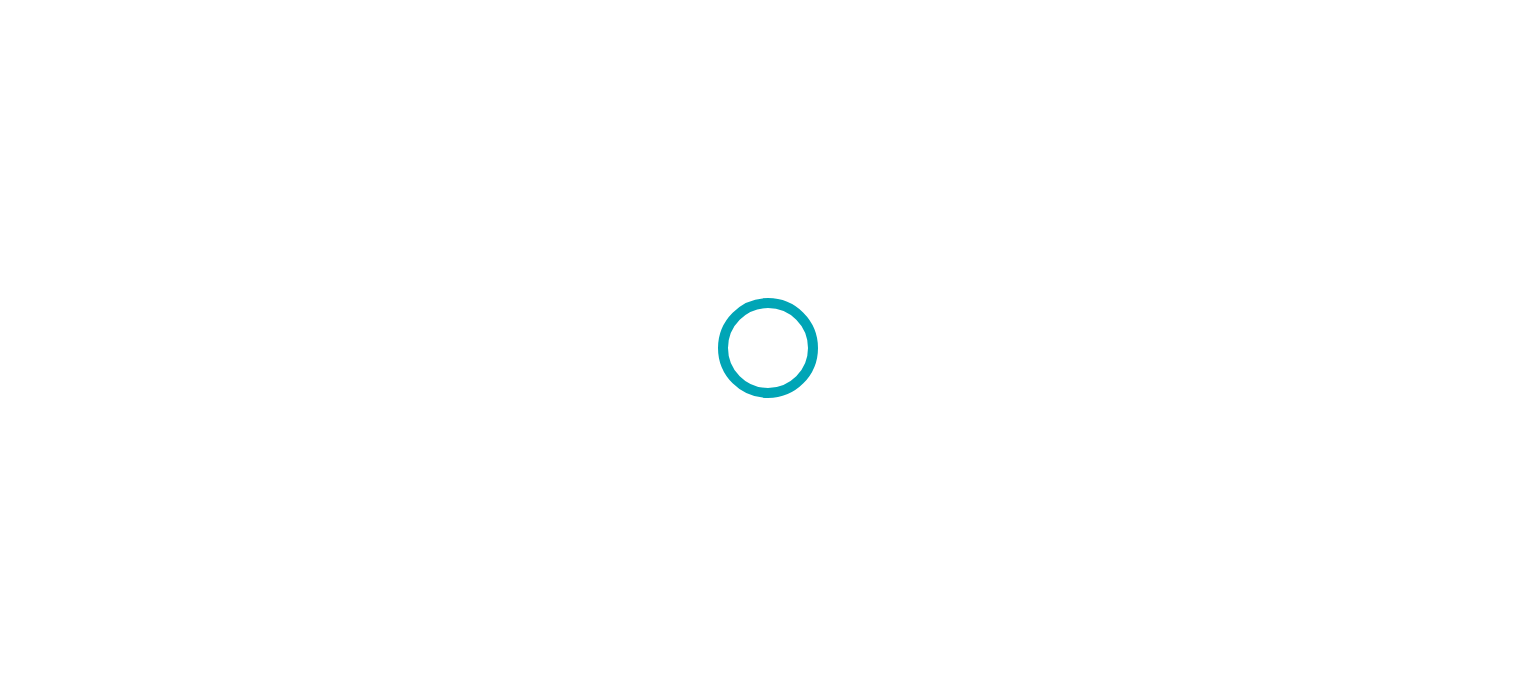 scroll, scrollTop: 0, scrollLeft: 0, axis: both 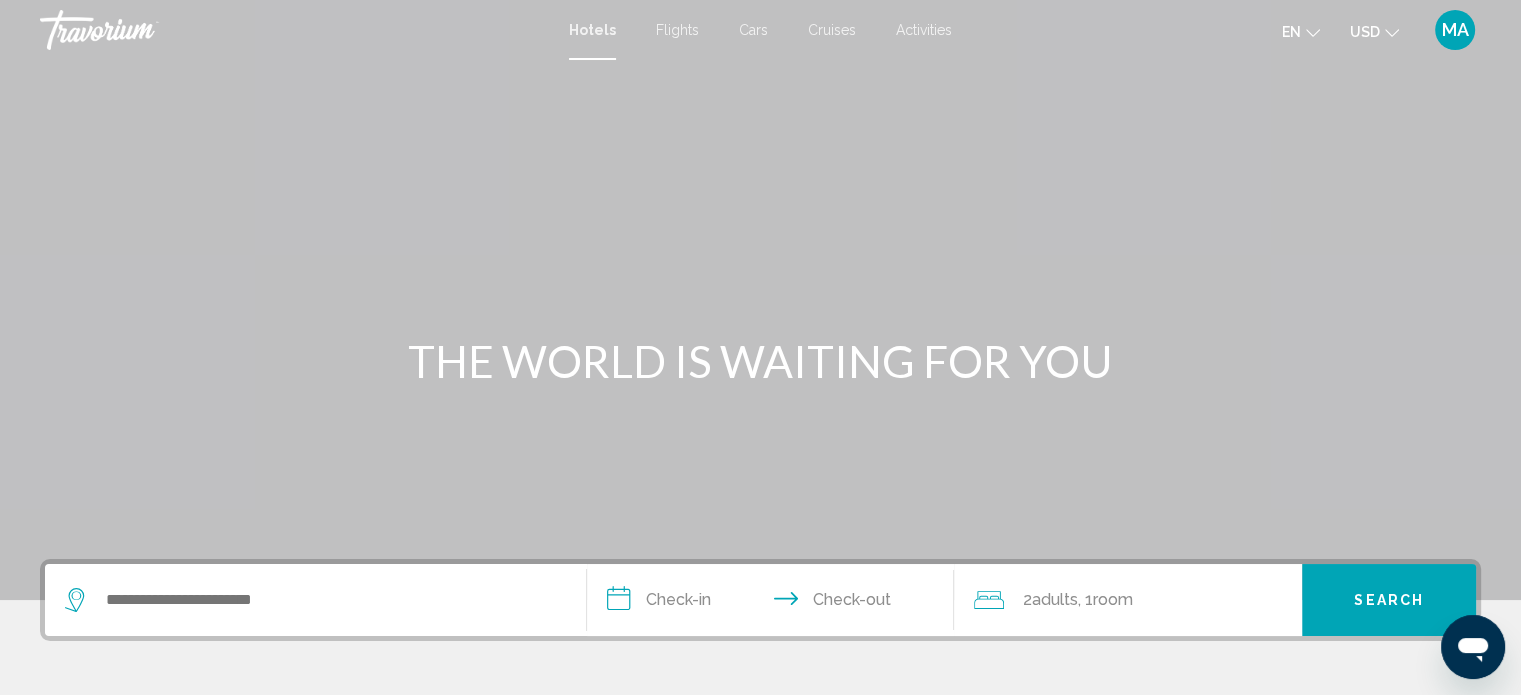 click on "Cruises" at bounding box center [832, 30] 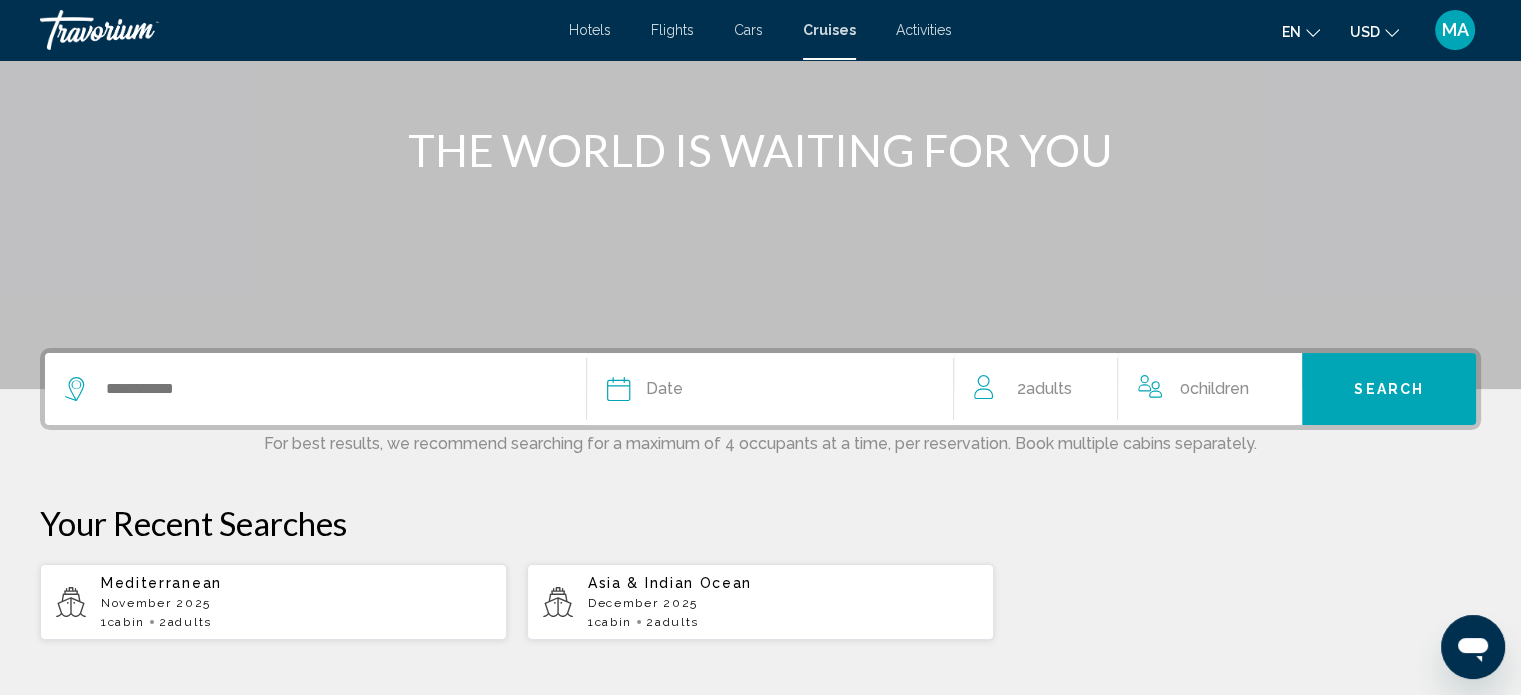 scroll, scrollTop: 212, scrollLeft: 0, axis: vertical 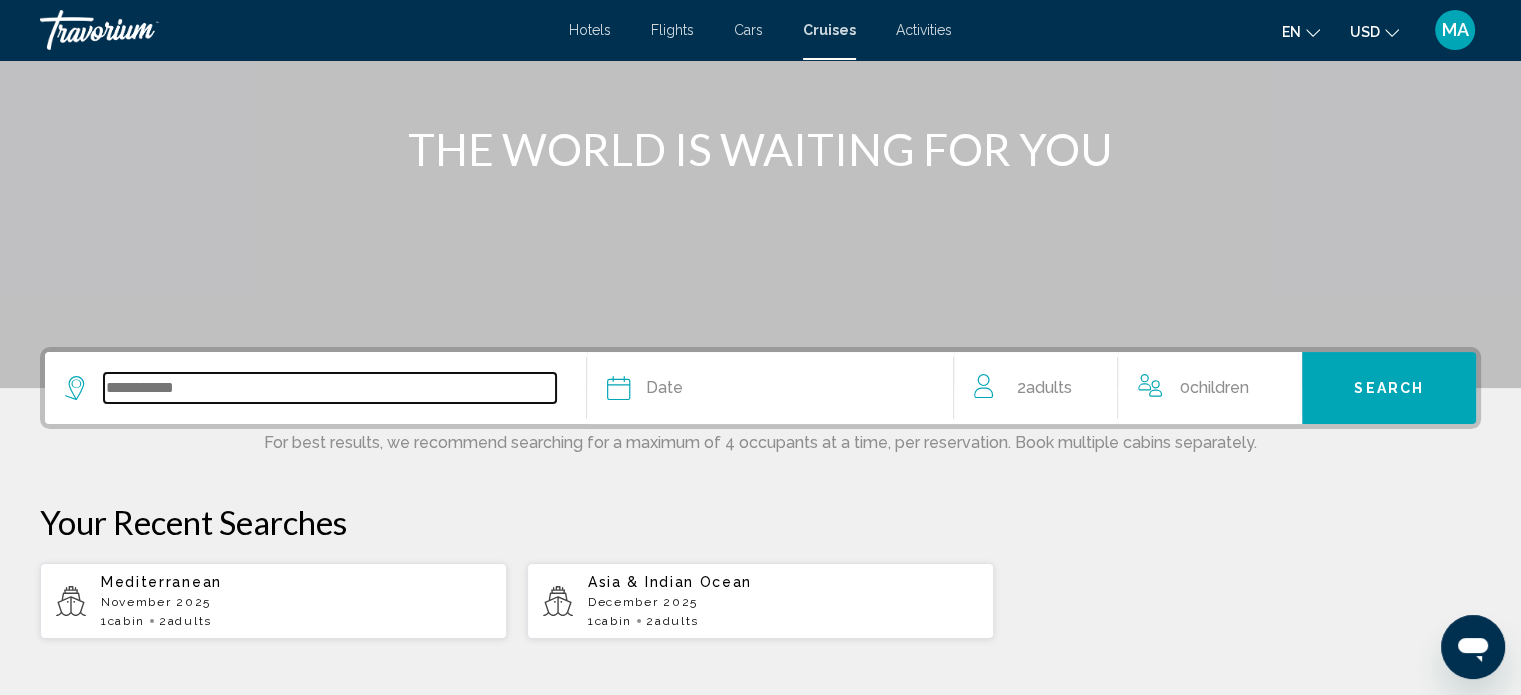 click at bounding box center (330, 388) 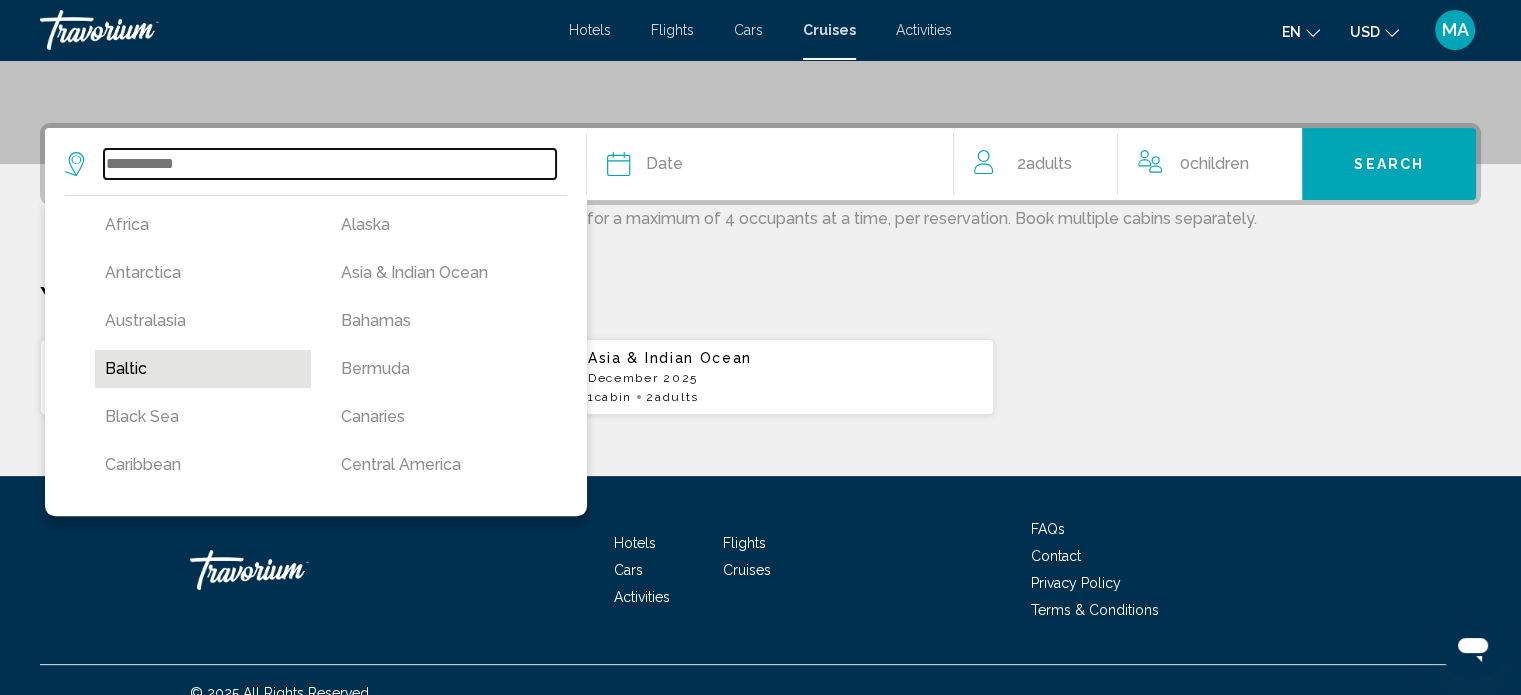 scroll, scrollTop: 460, scrollLeft: 0, axis: vertical 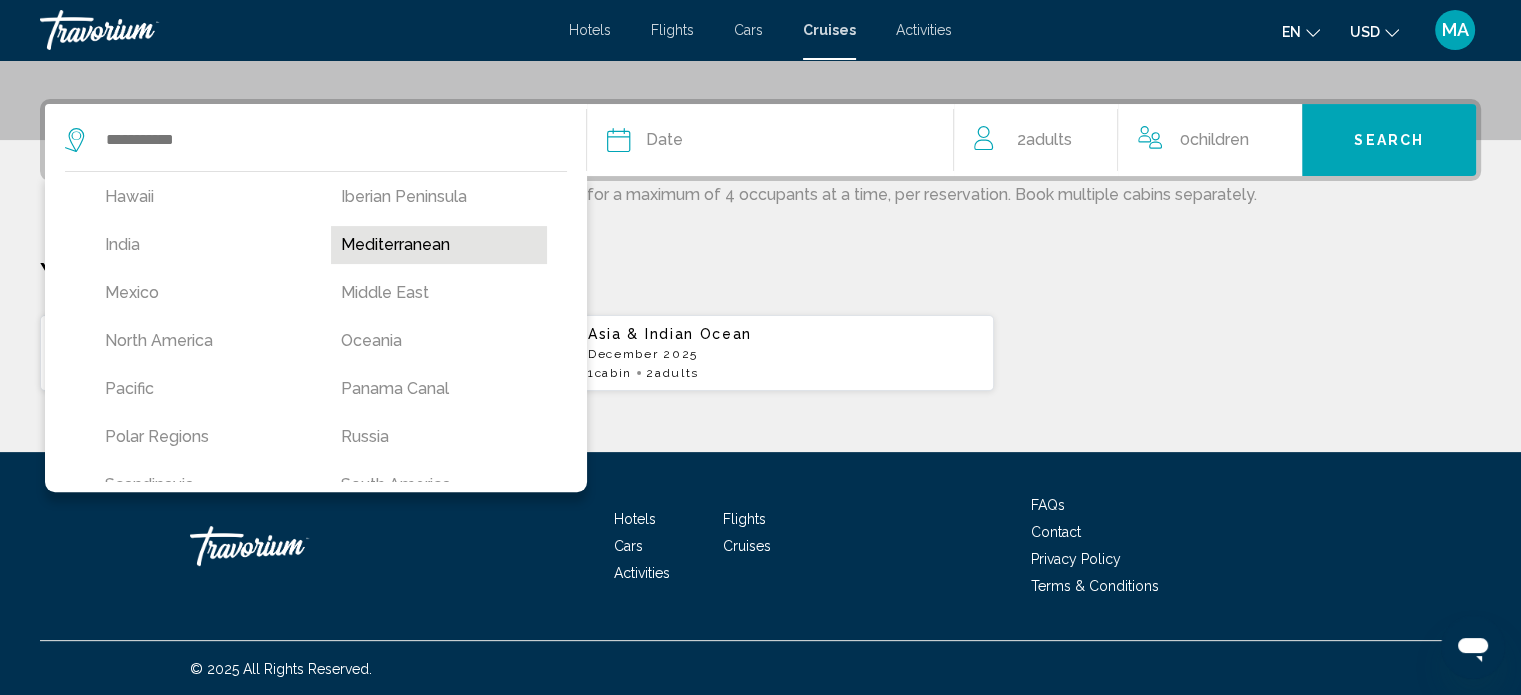 click on "Mediterranean" at bounding box center (439, 245) 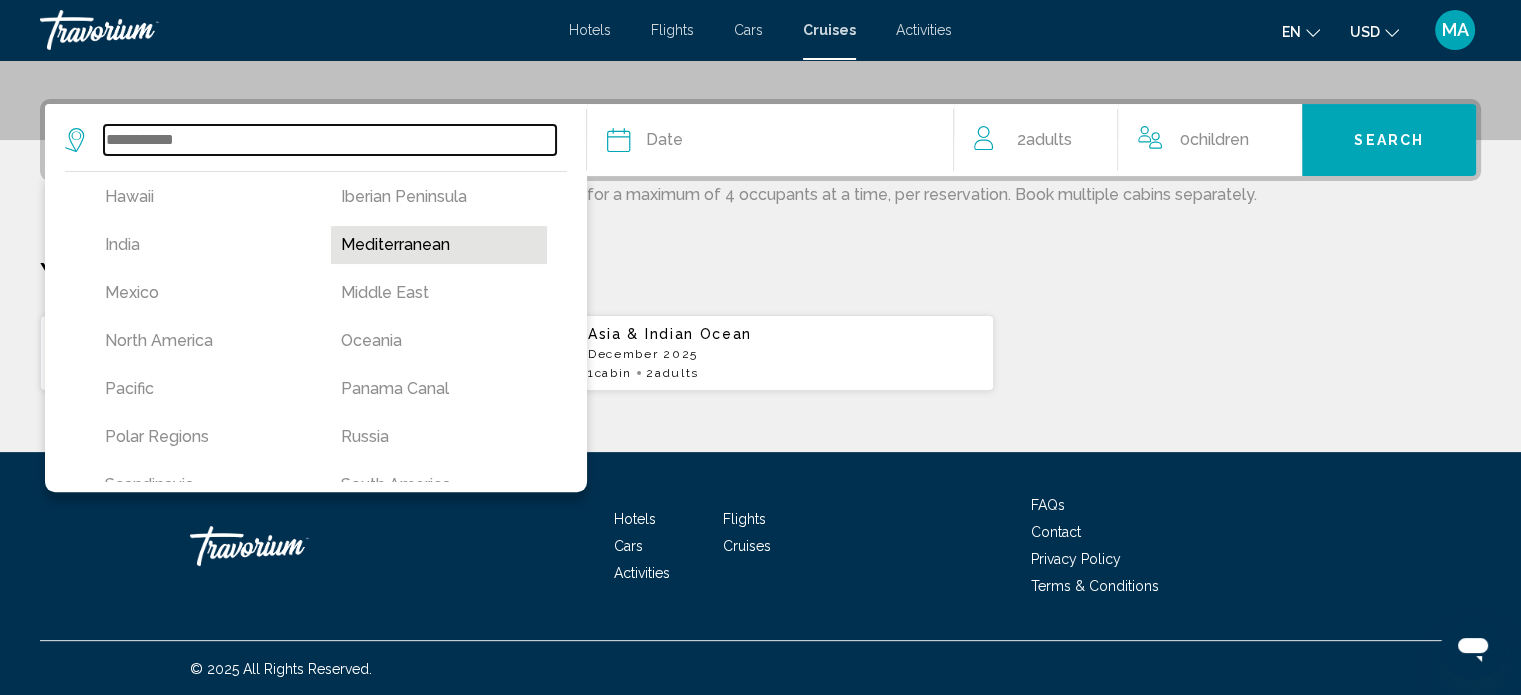 type on "**********" 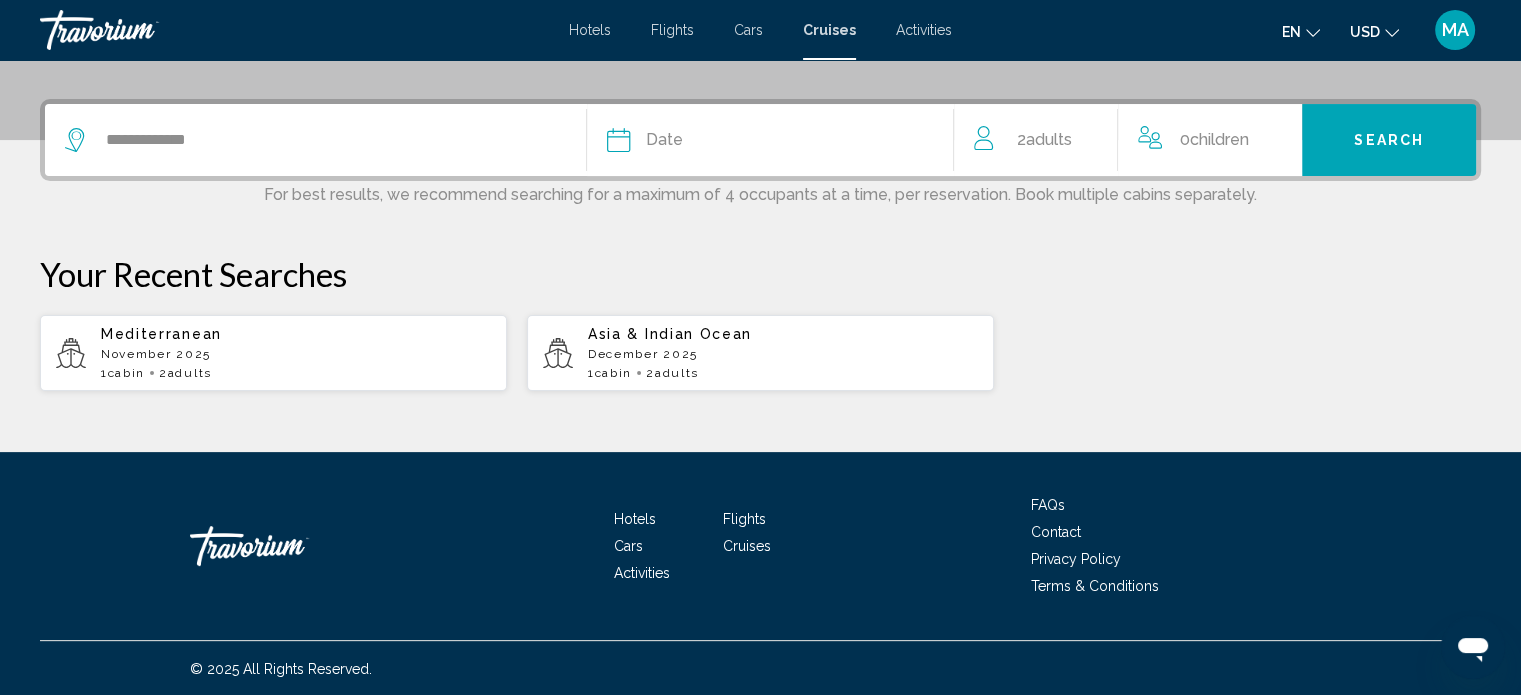 click on "Date" 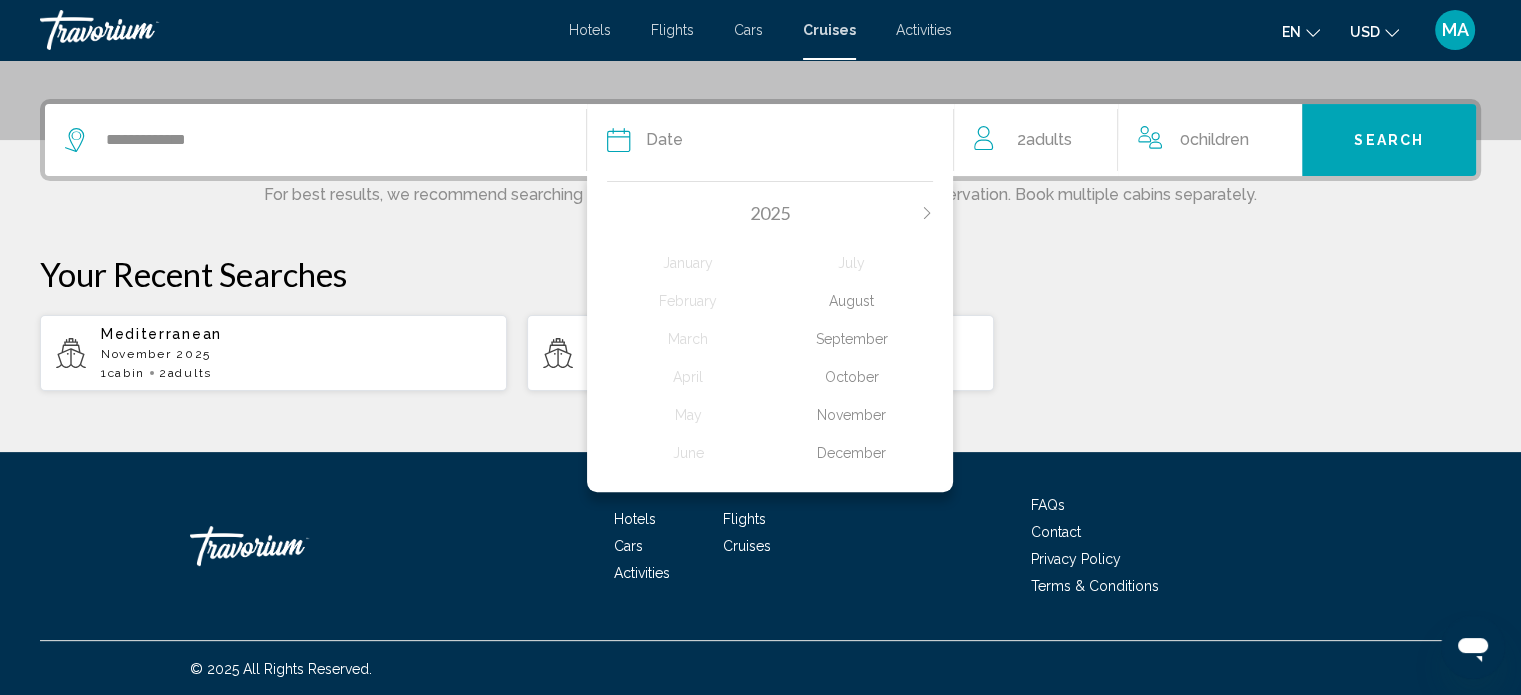 click on "November" 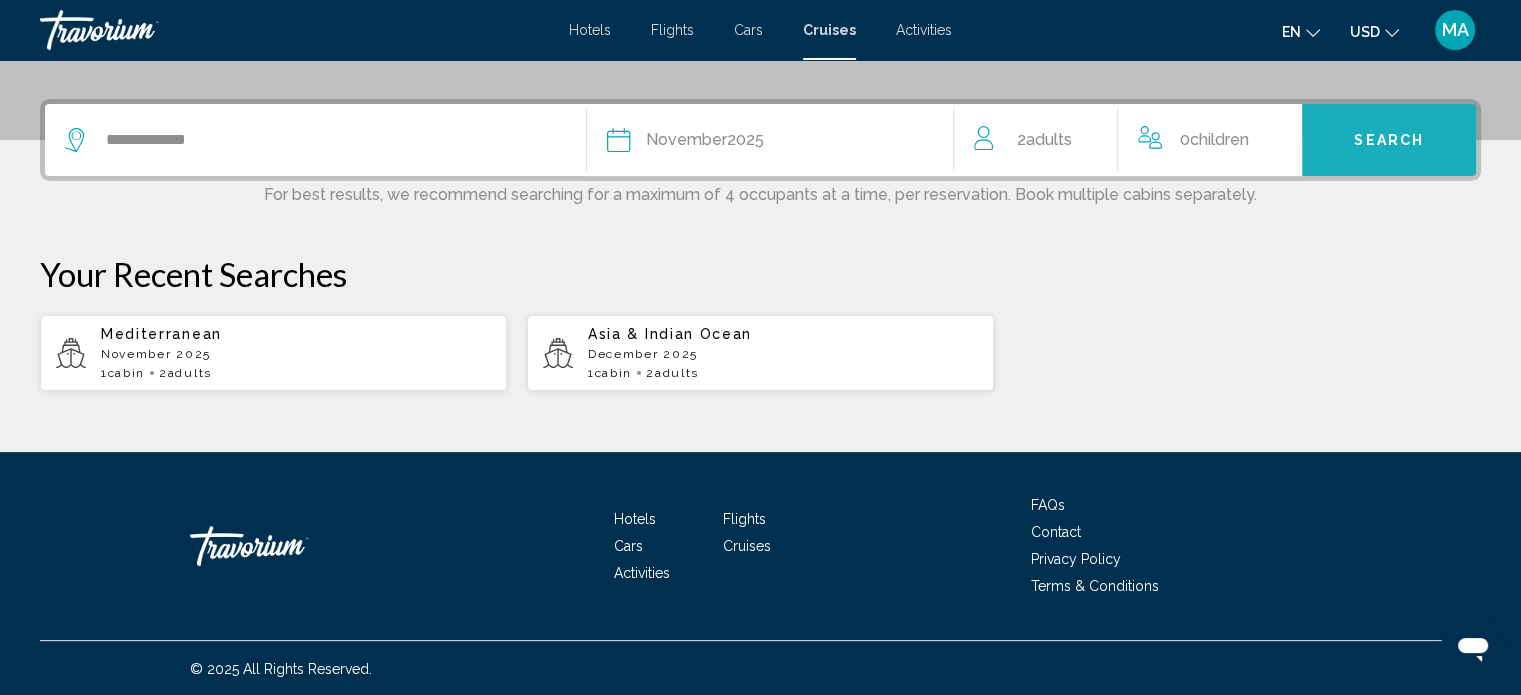 click on "Search" at bounding box center [1389, 141] 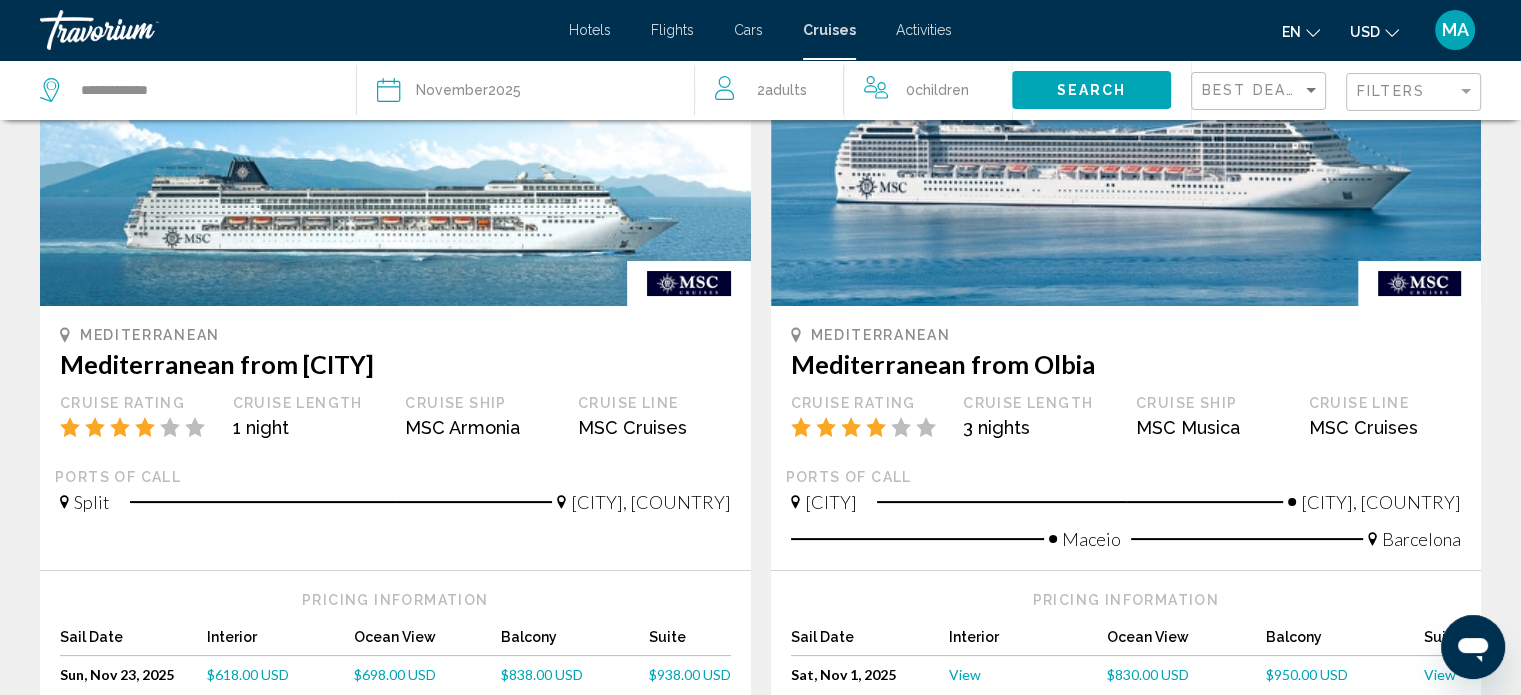 scroll, scrollTop: 0, scrollLeft: 0, axis: both 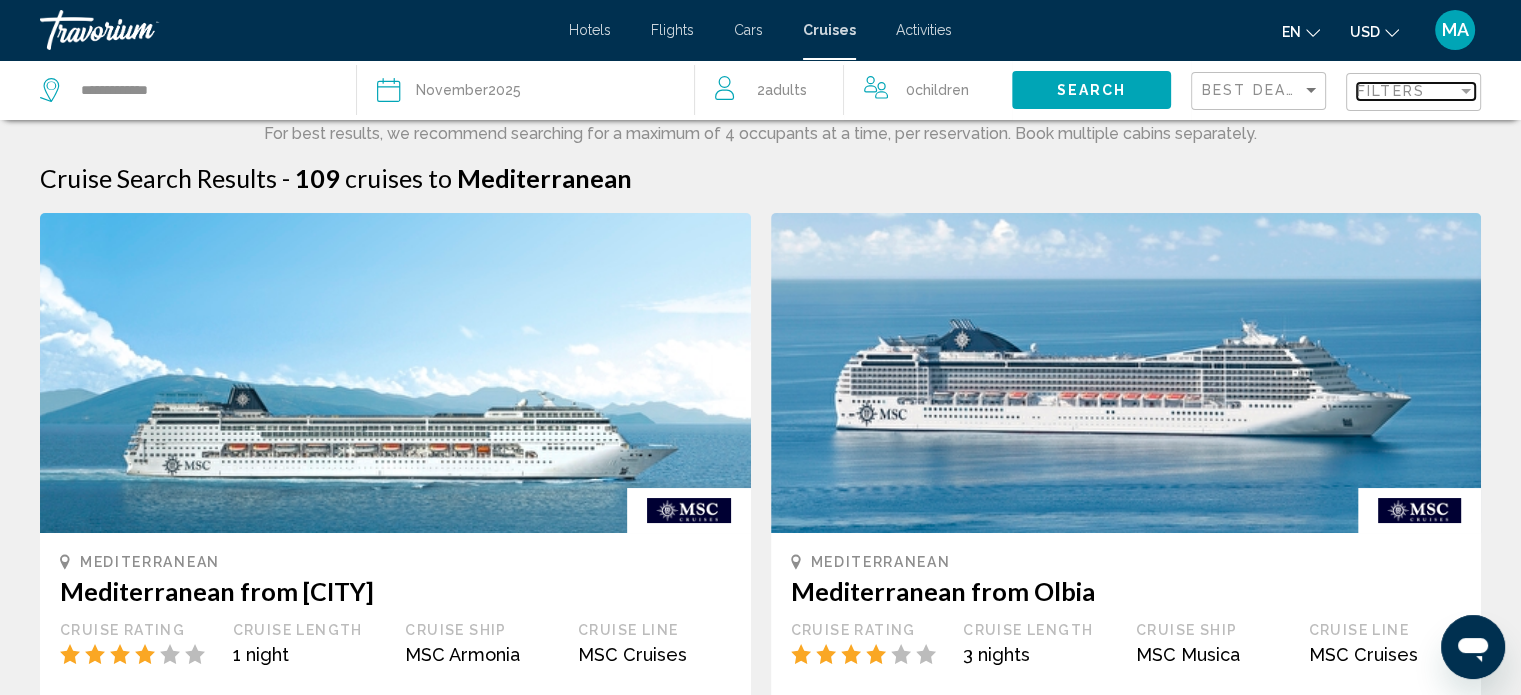 click on "Filters" at bounding box center [1407, 91] 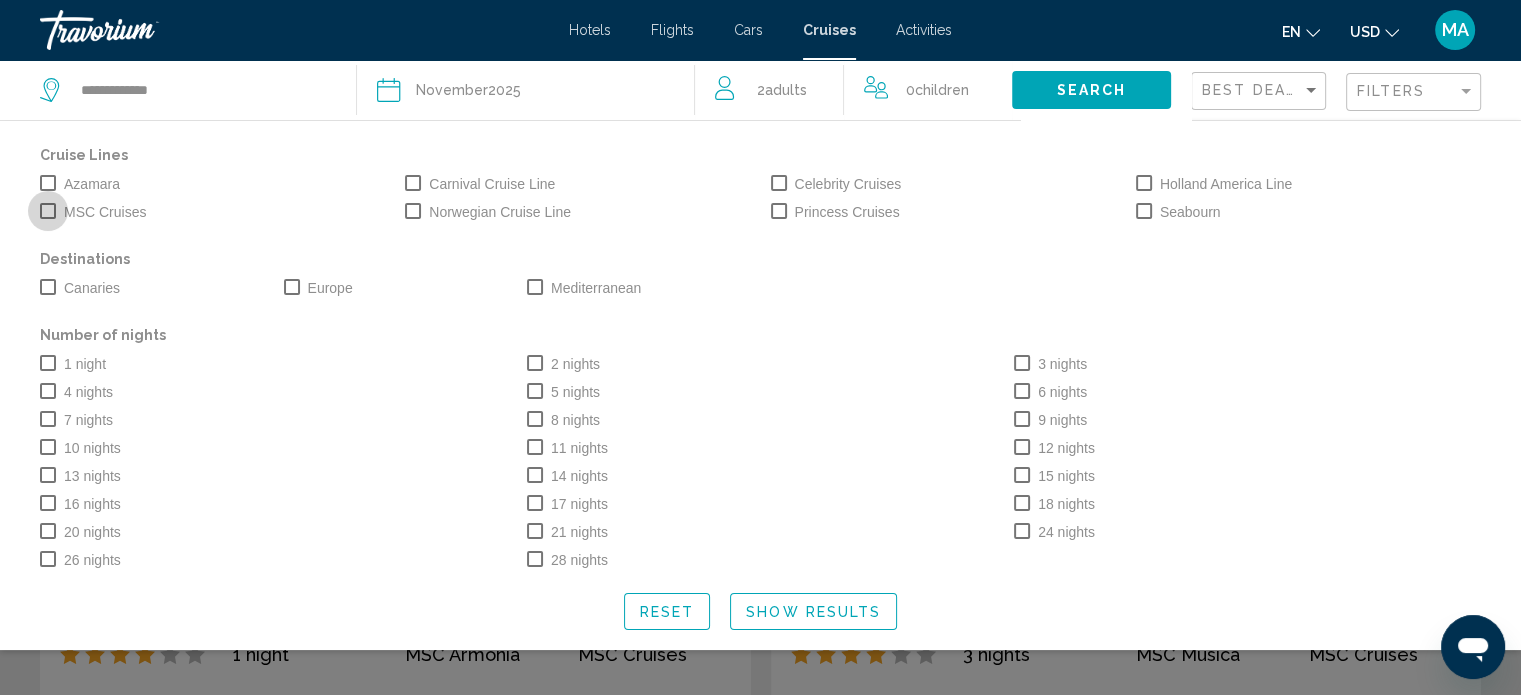 click at bounding box center (48, 211) 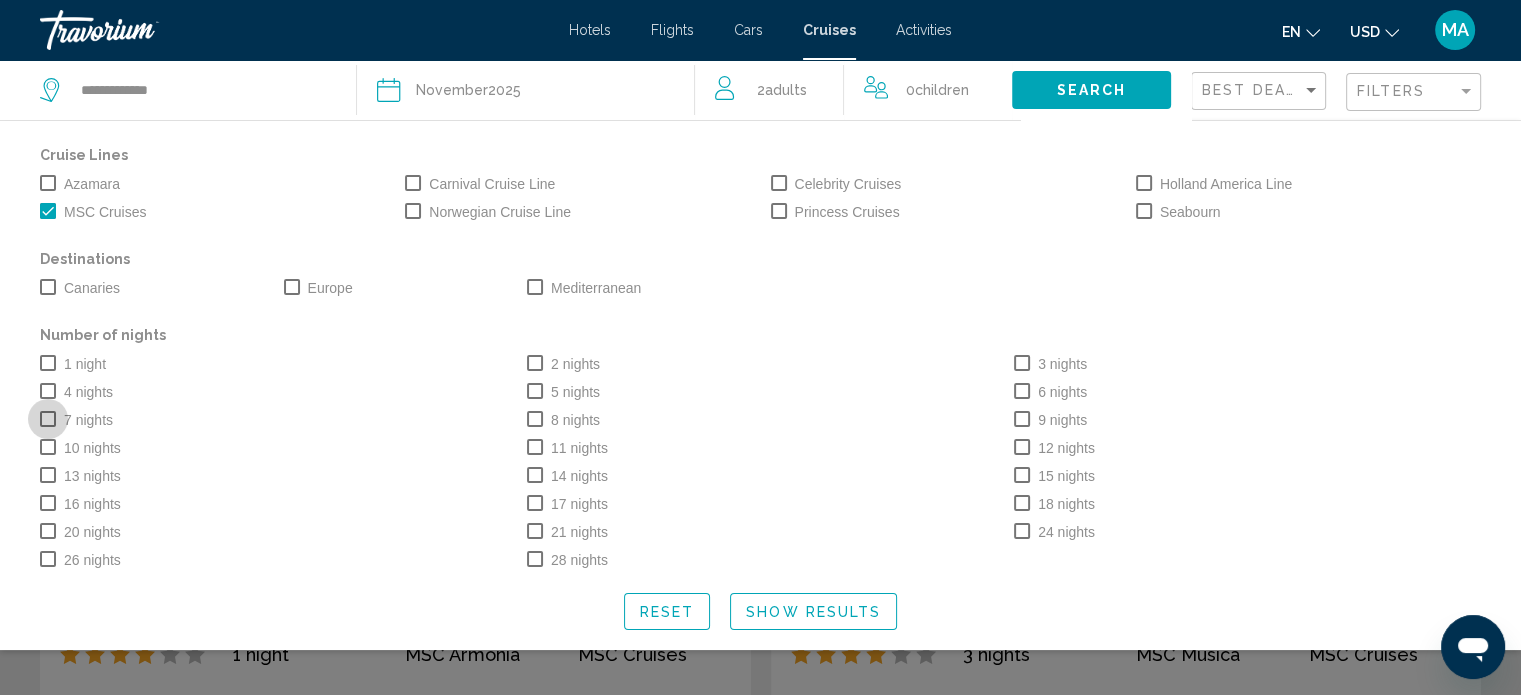 click at bounding box center [48, 419] 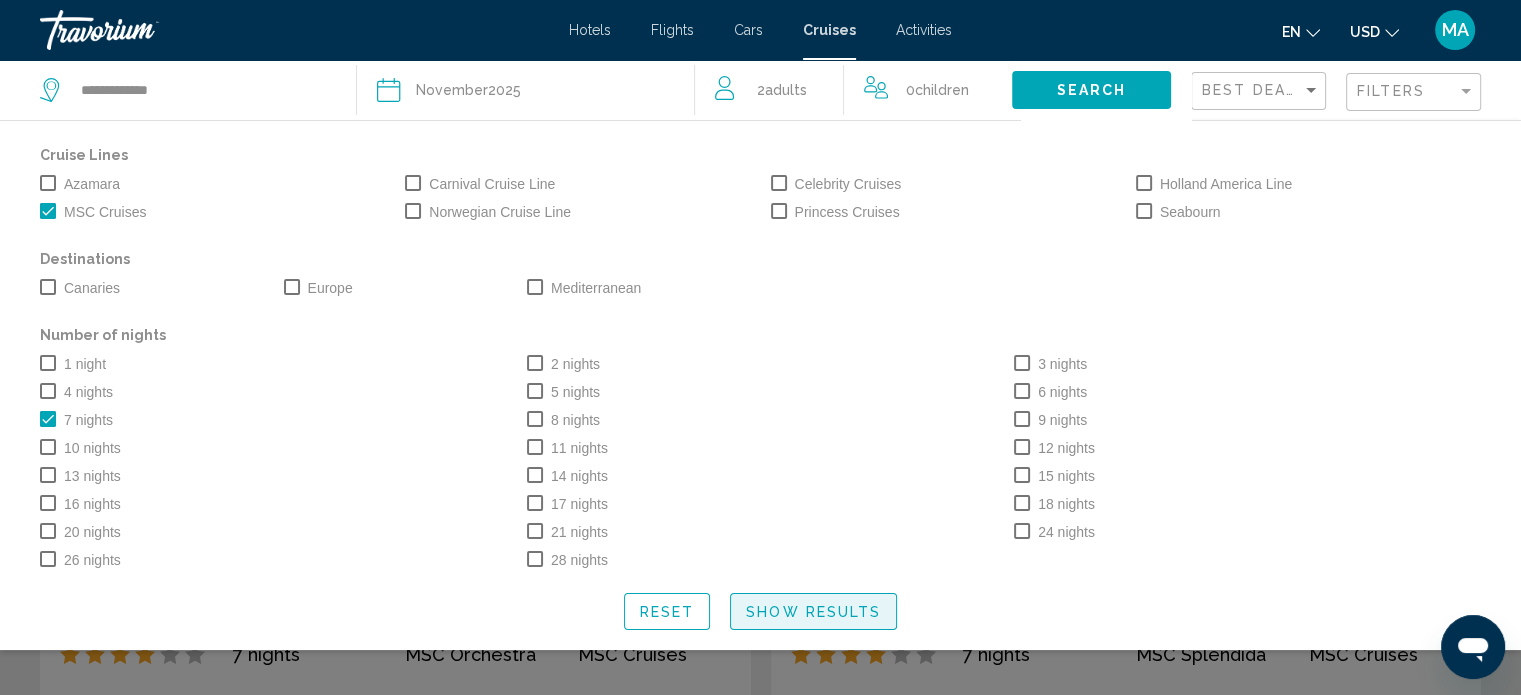 click on "Show Results" 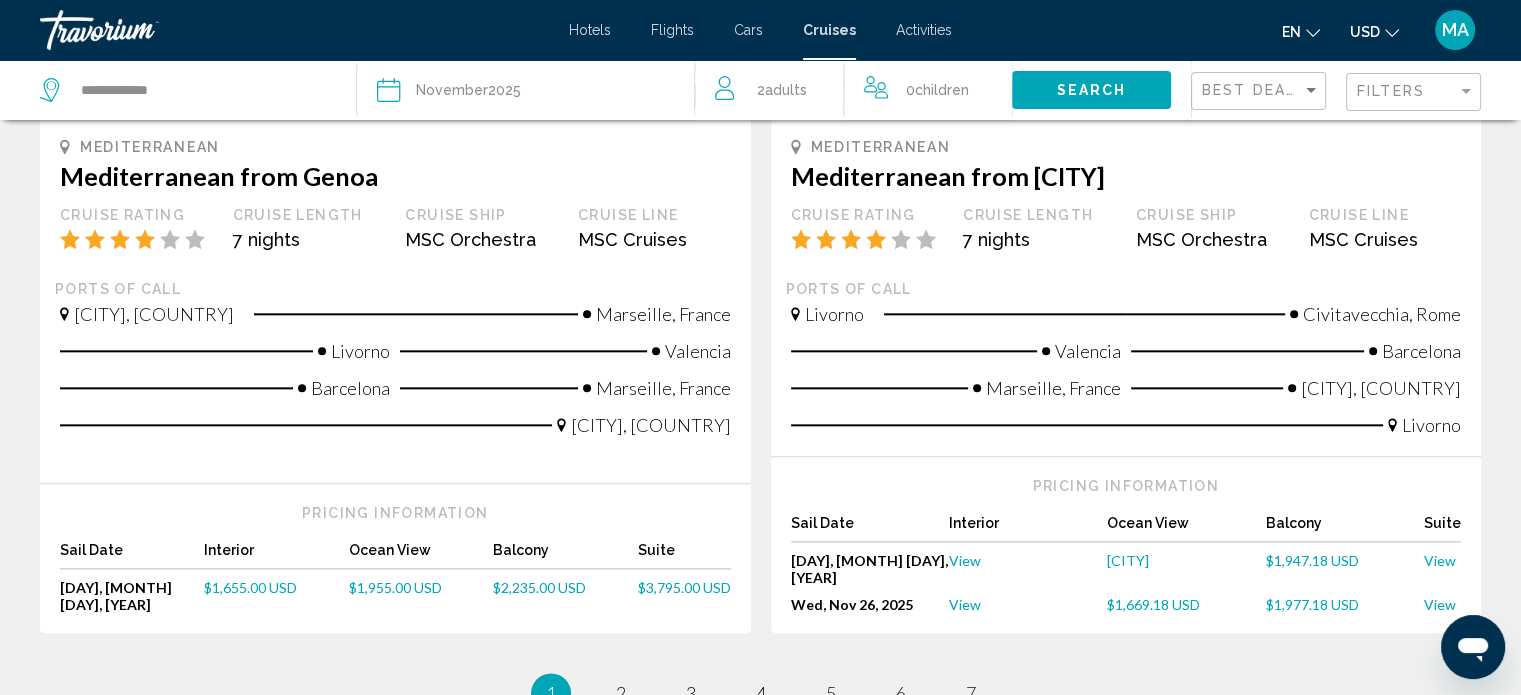 scroll, scrollTop: 2240, scrollLeft: 0, axis: vertical 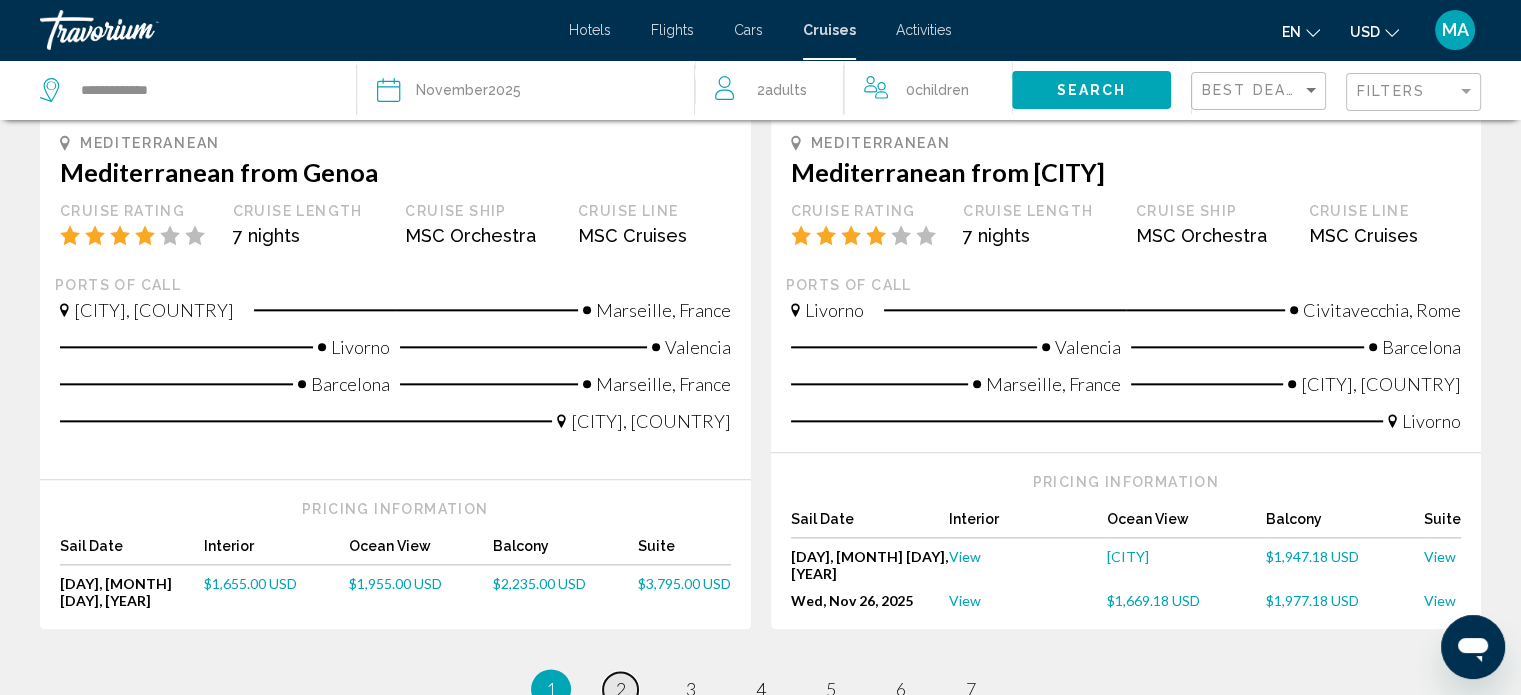 click on "2" at bounding box center (621, 689) 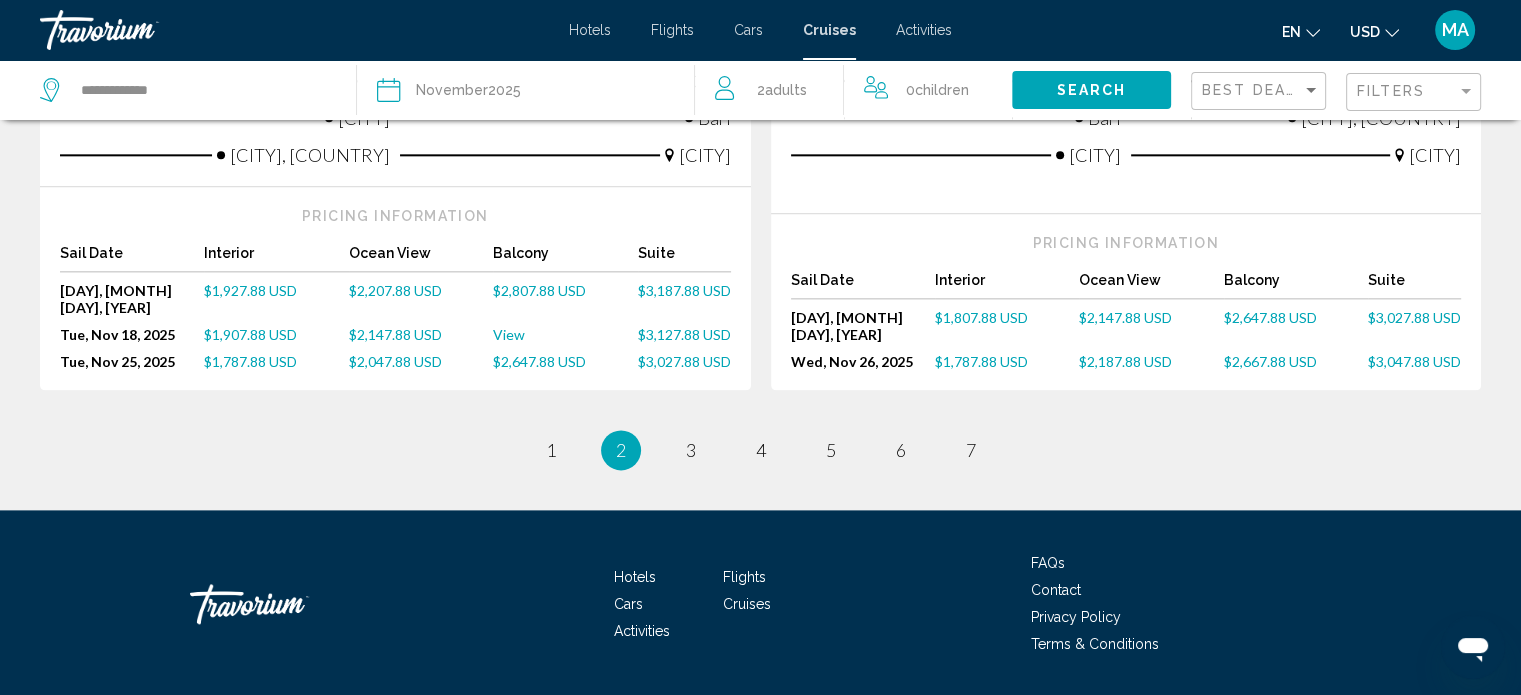 scroll, scrollTop: 2428, scrollLeft: 0, axis: vertical 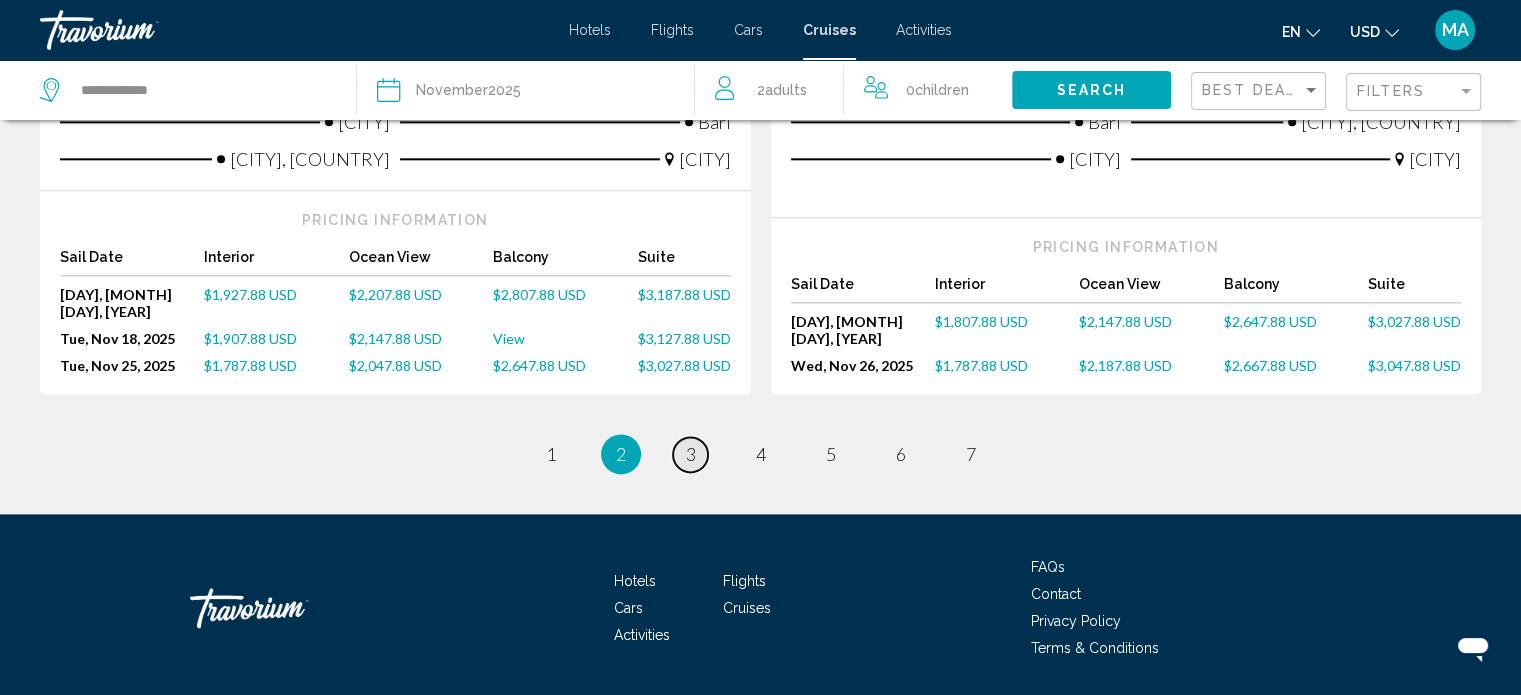 click on "page  3" at bounding box center [690, 454] 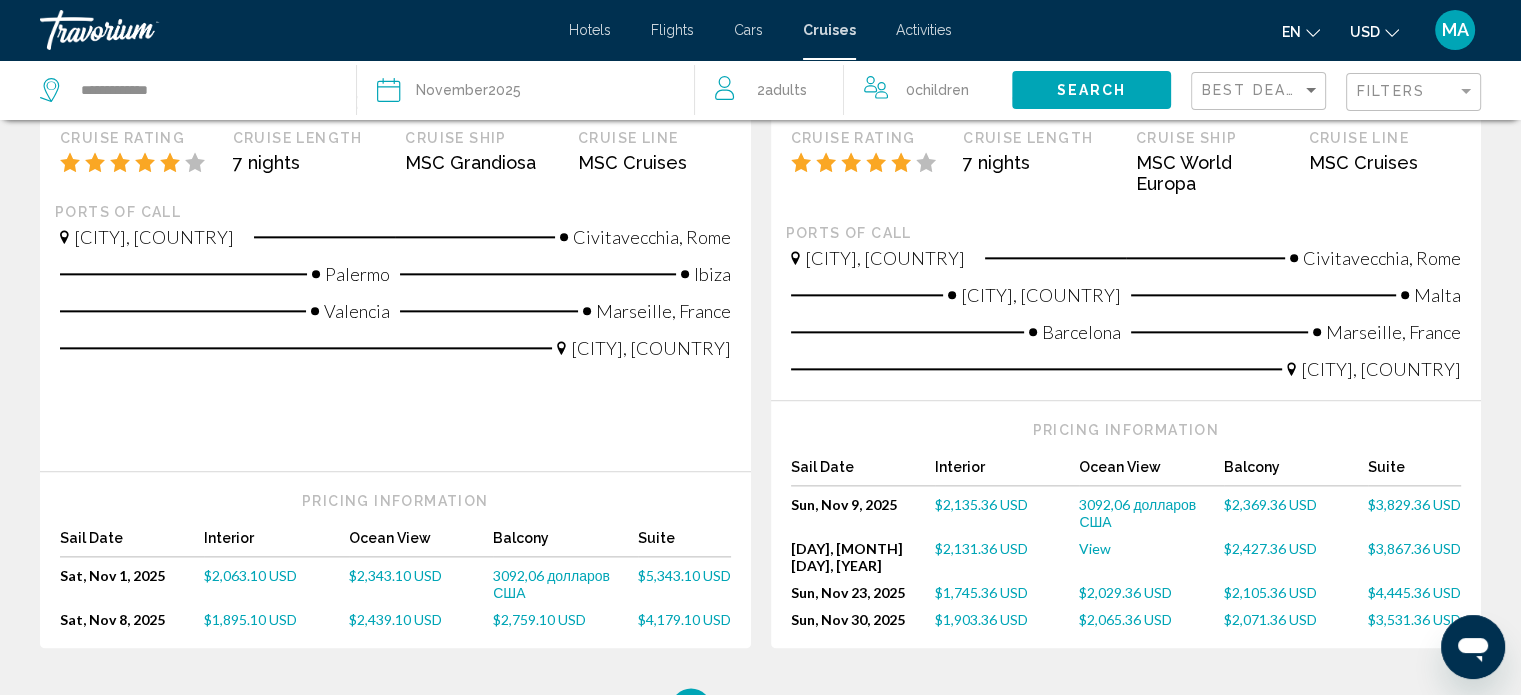scroll, scrollTop: 2368, scrollLeft: 0, axis: vertical 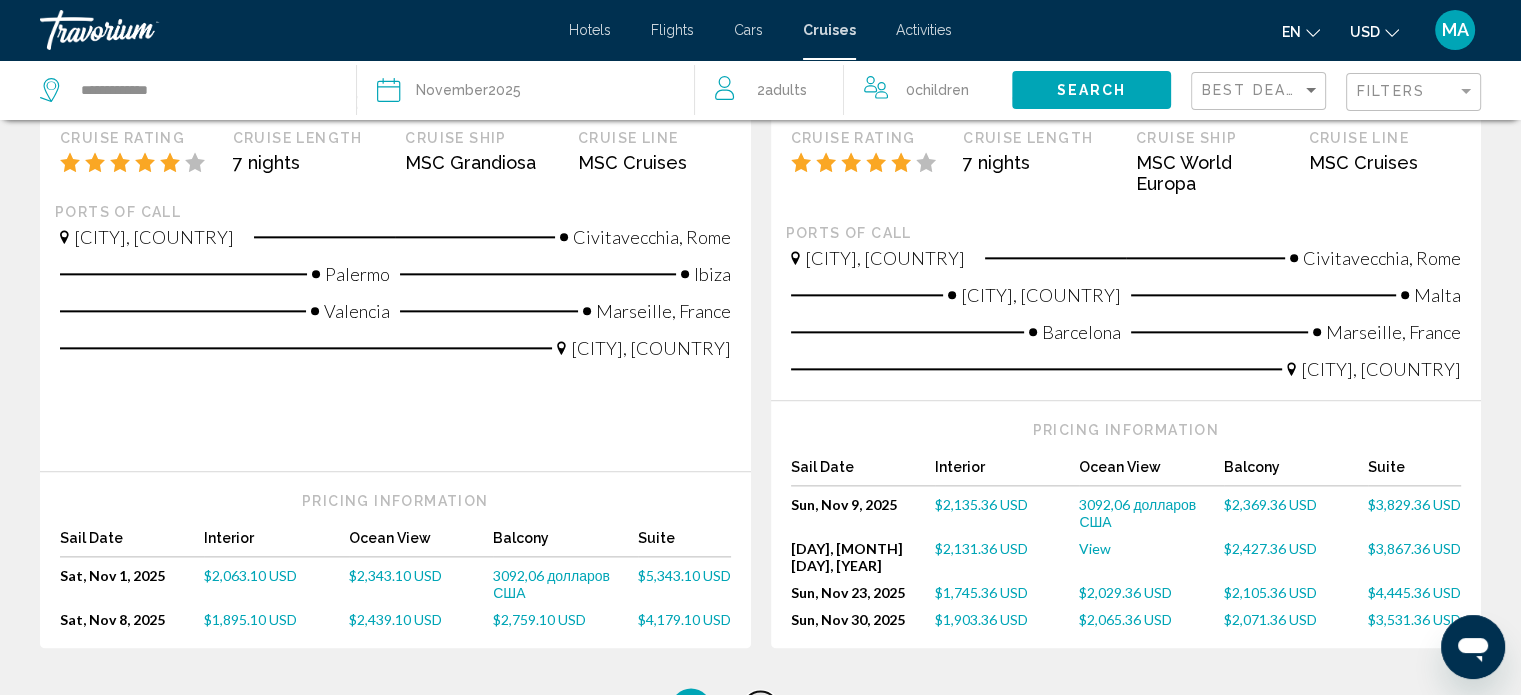 click on "4" at bounding box center [761, 708] 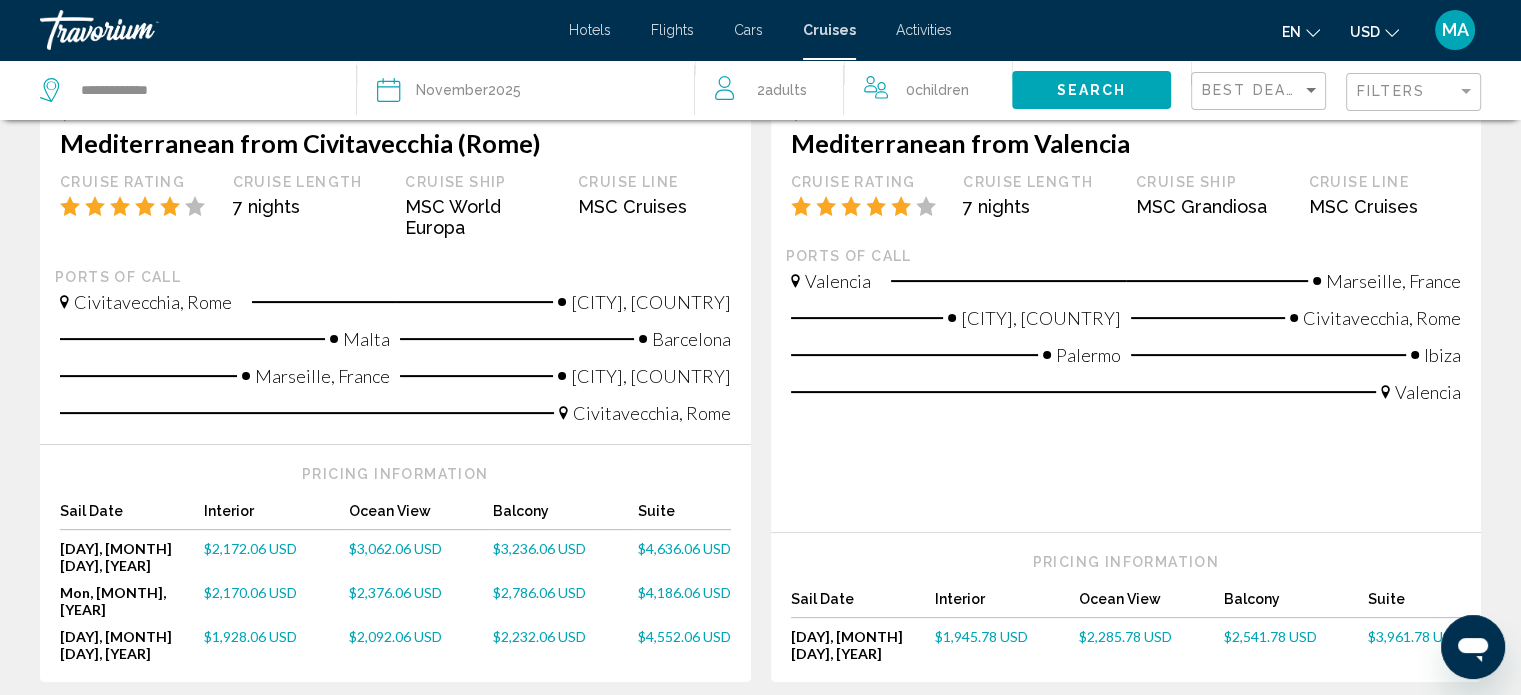 scroll, scrollTop: 450, scrollLeft: 0, axis: vertical 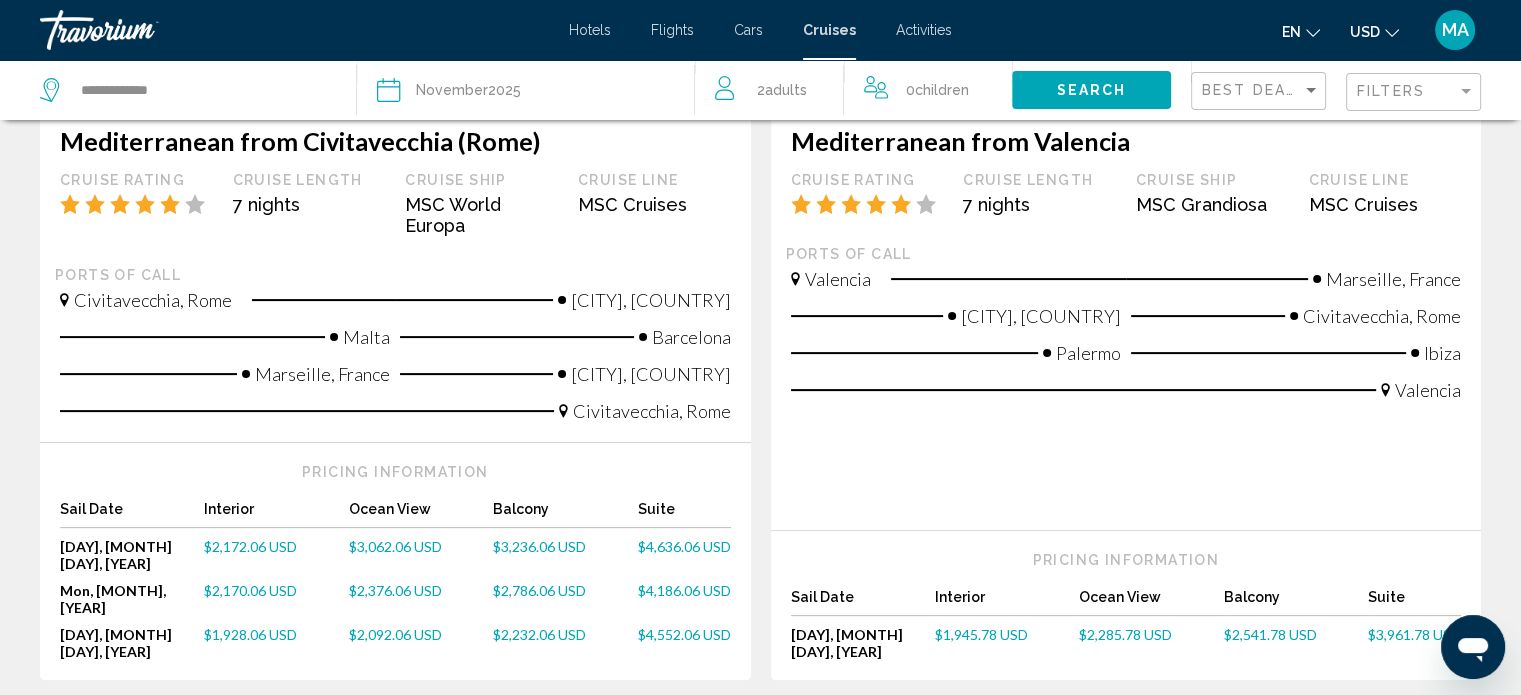 click on "$3,236.06 USD" at bounding box center (539, 546) 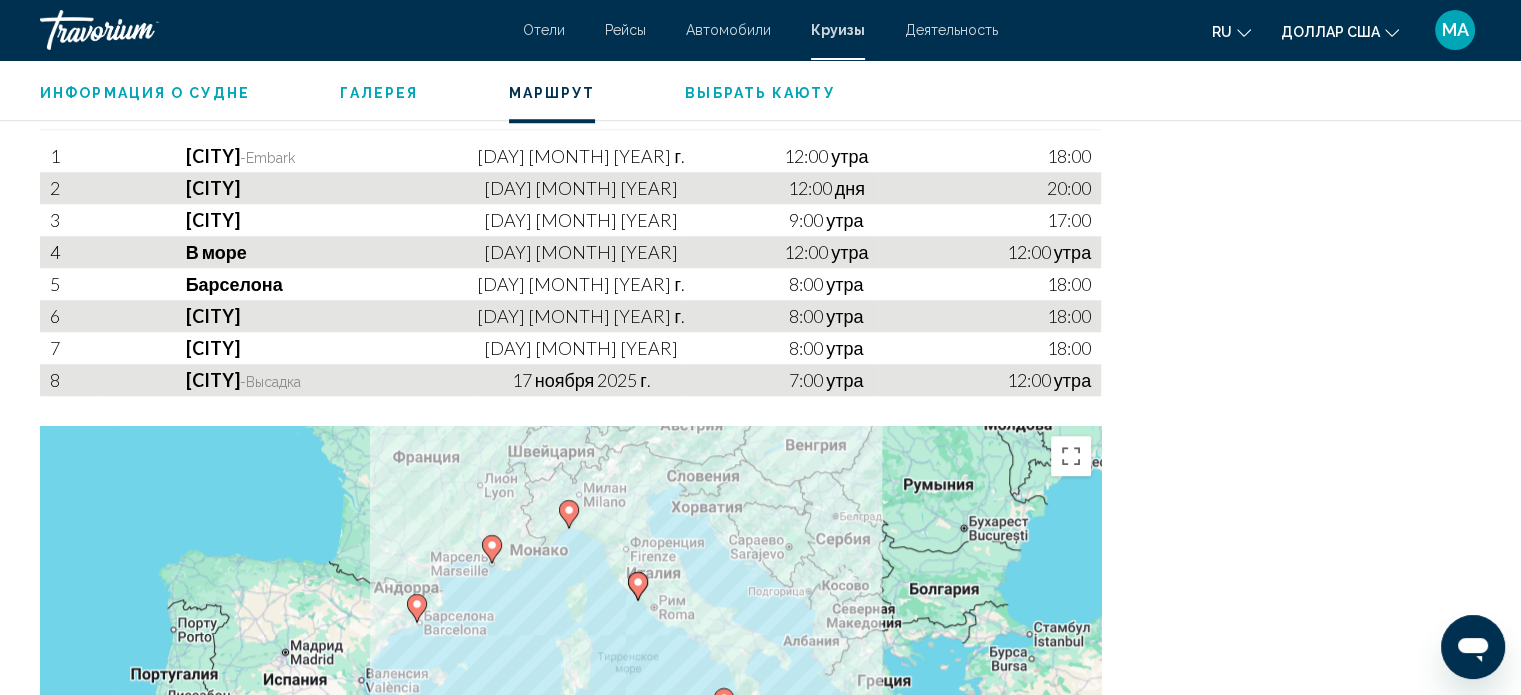 scroll, scrollTop: 1765, scrollLeft: 0, axis: vertical 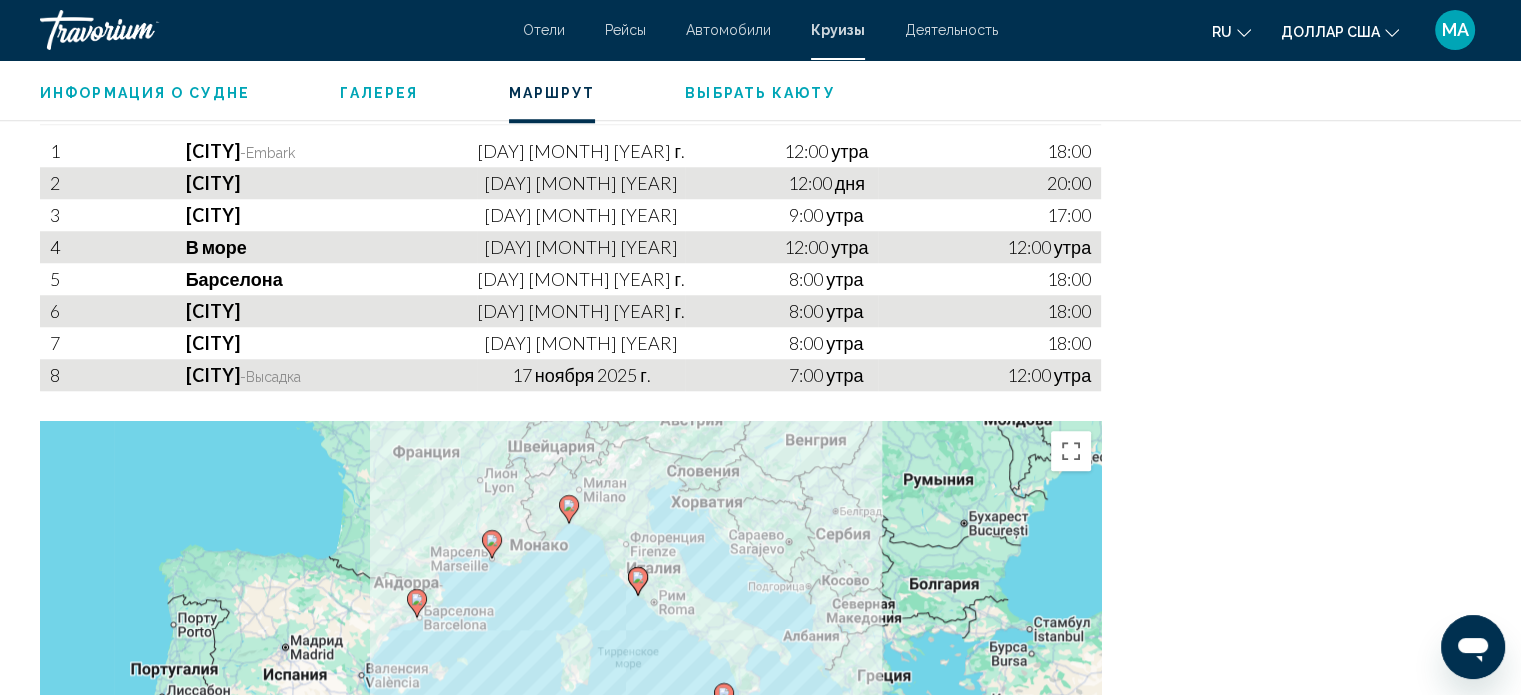 click at bounding box center [1316, -42] 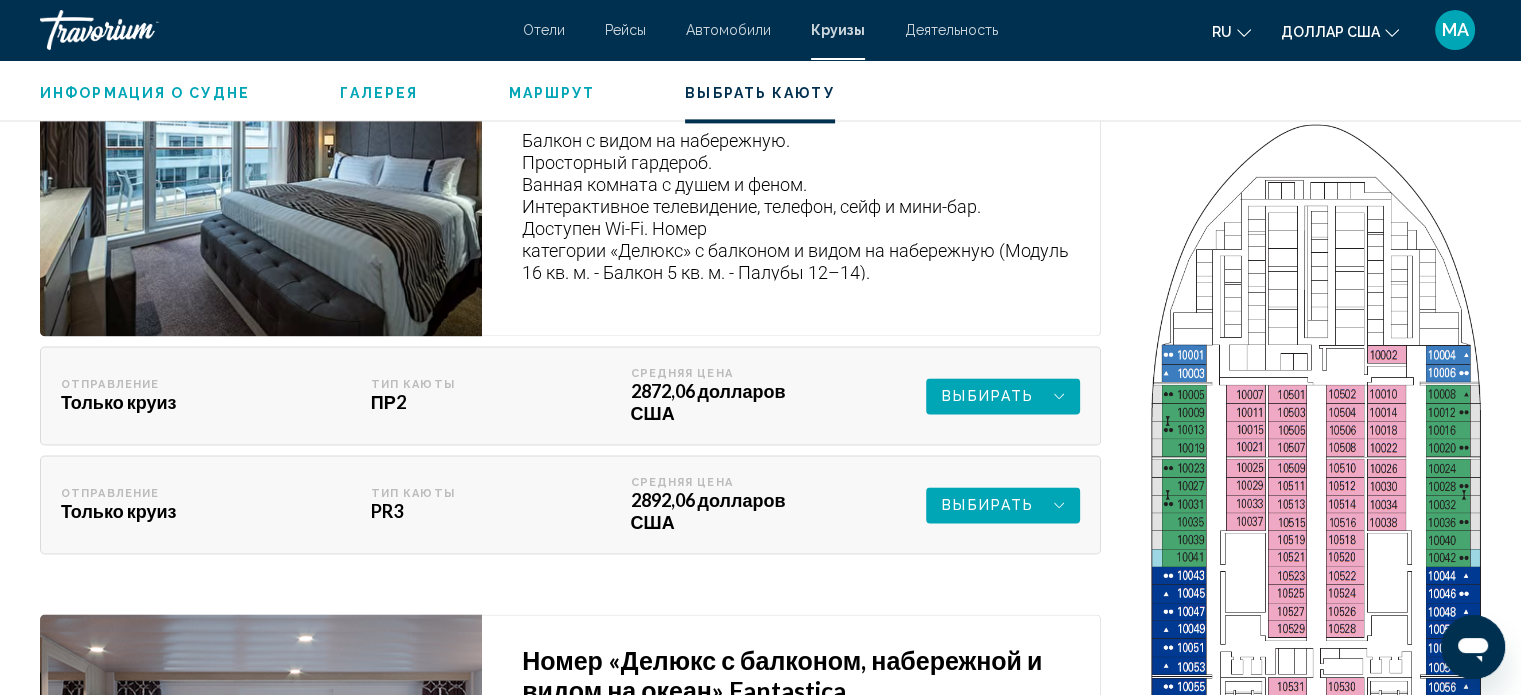 scroll, scrollTop: 2782, scrollLeft: 0, axis: vertical 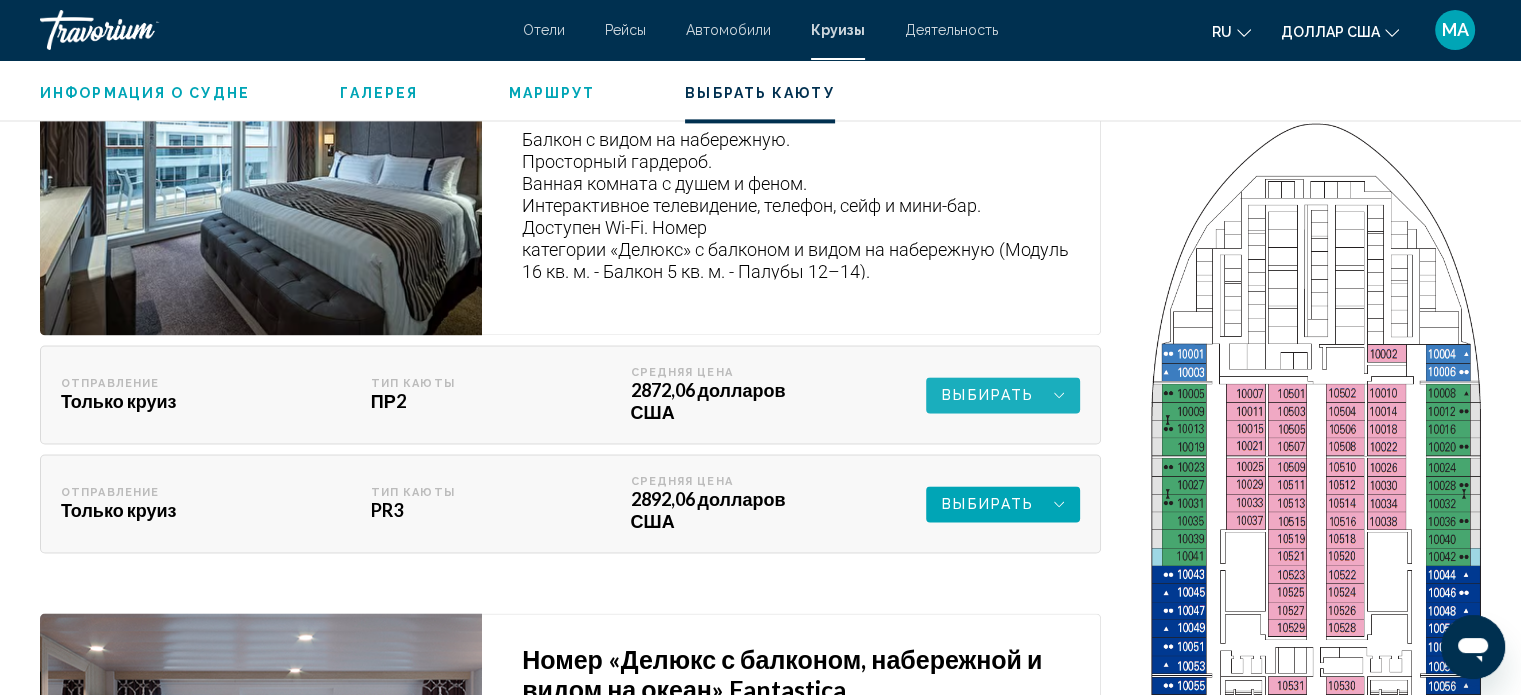 click on "Выбирать" at bounding box center (1003, 395) 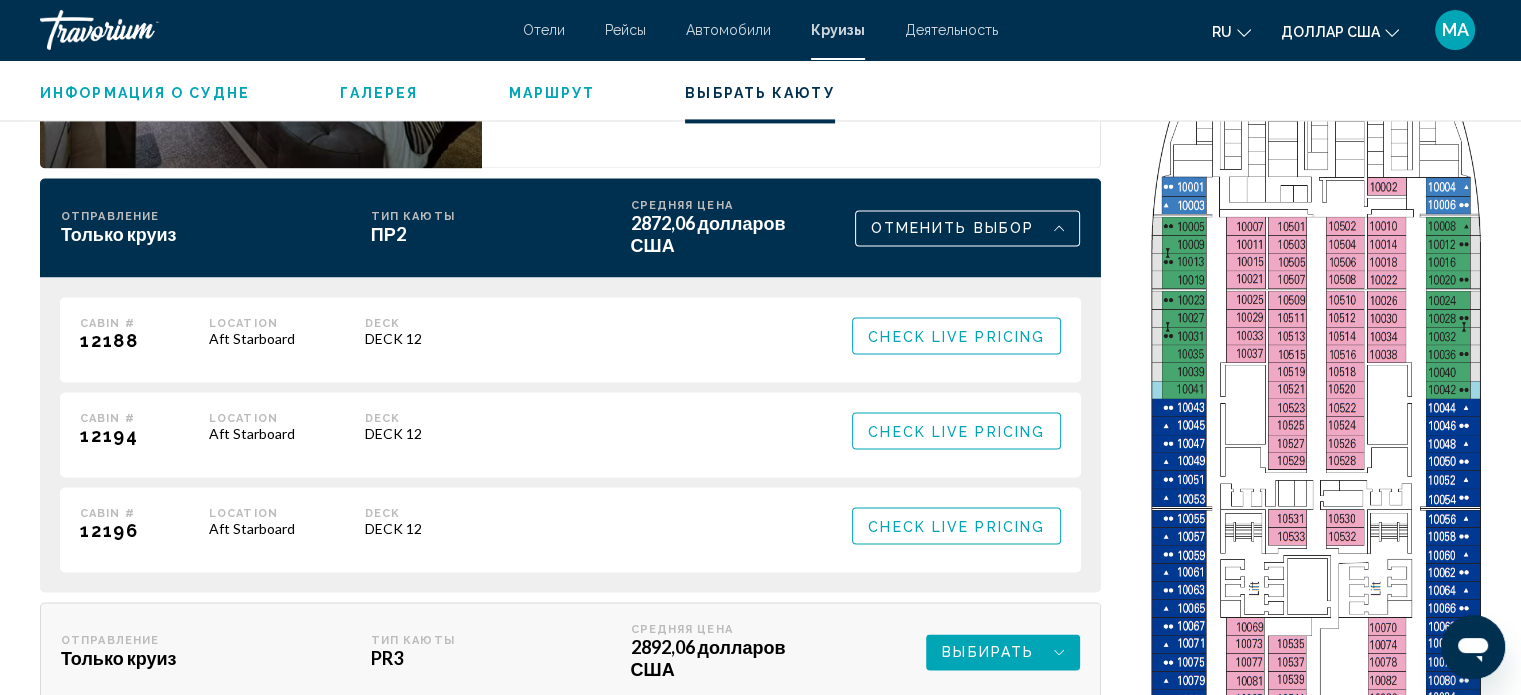 scroll, scrollTop: 2948, scrollLeft: 0, axis: vertical 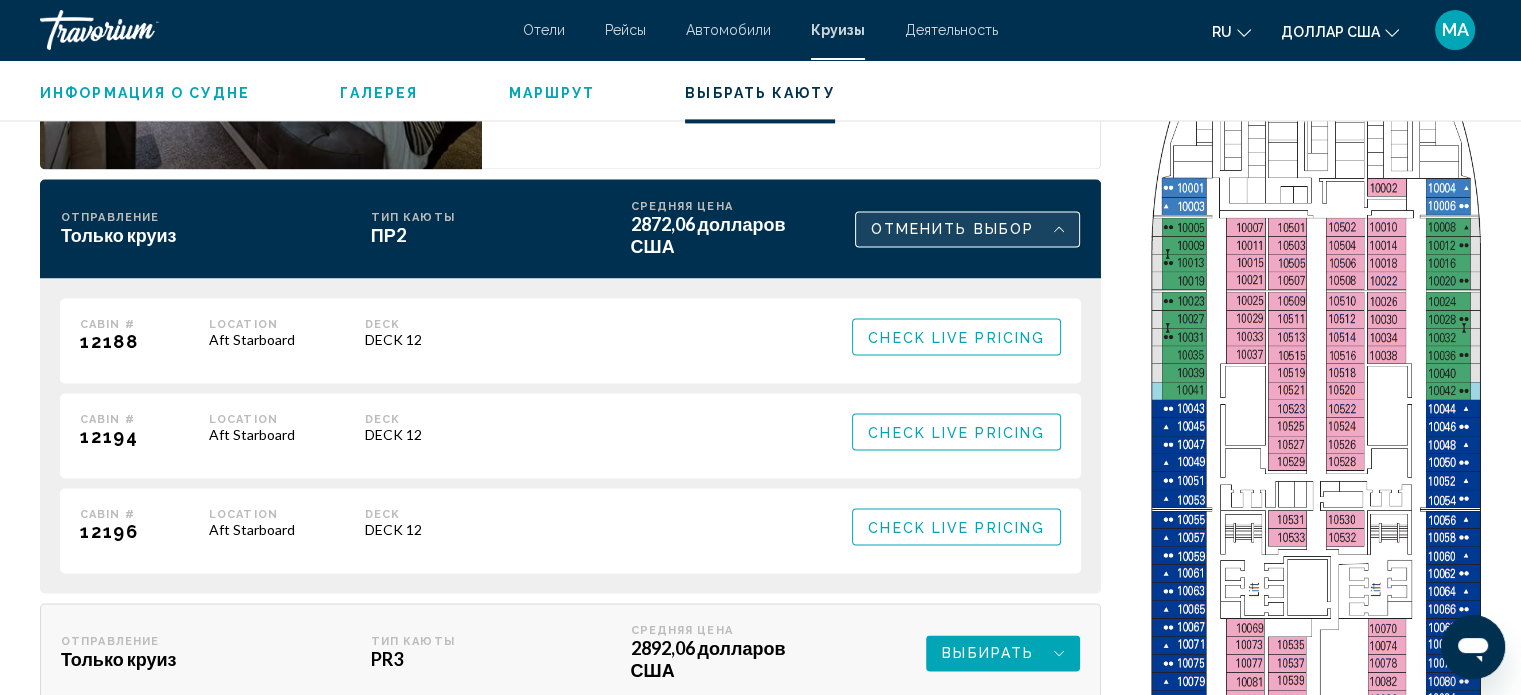 click 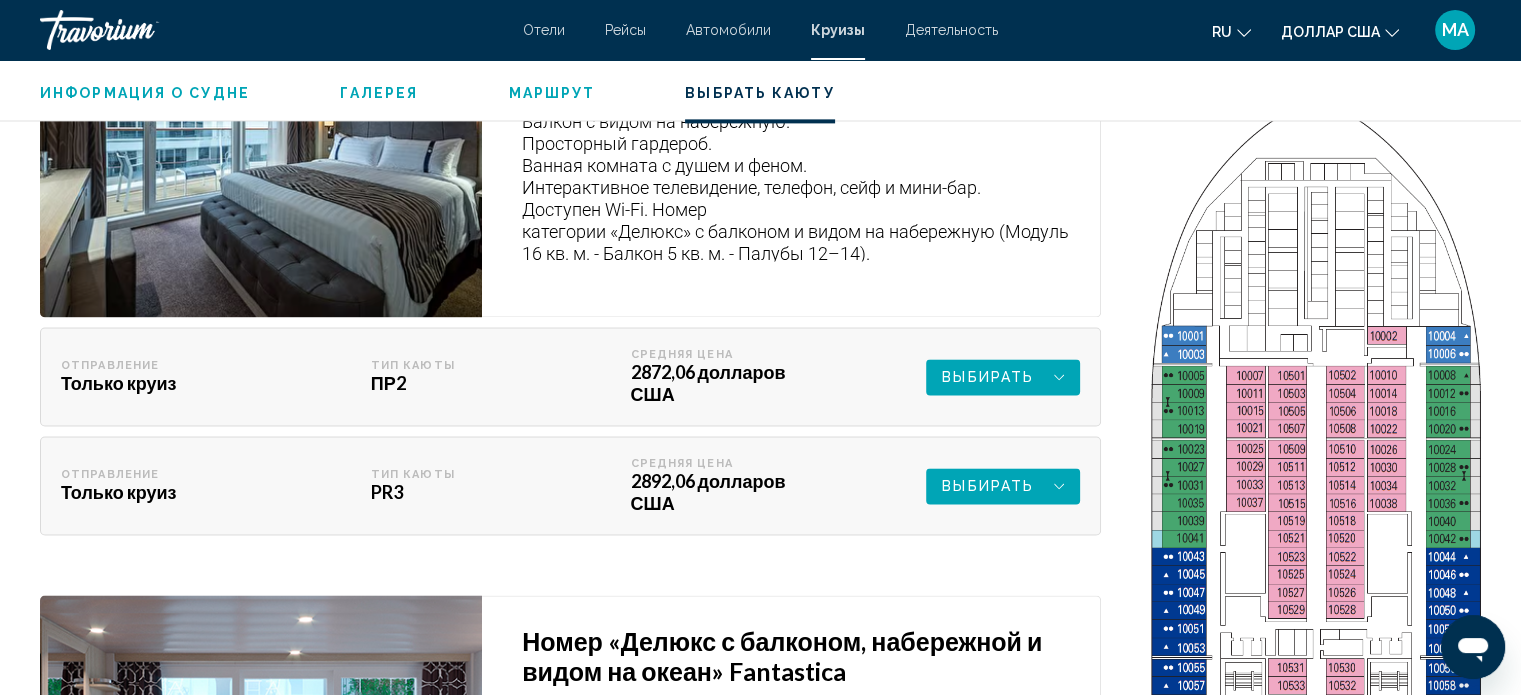 scroll, scrollTop: 2804, scrollLeft: 0, axis: vertical 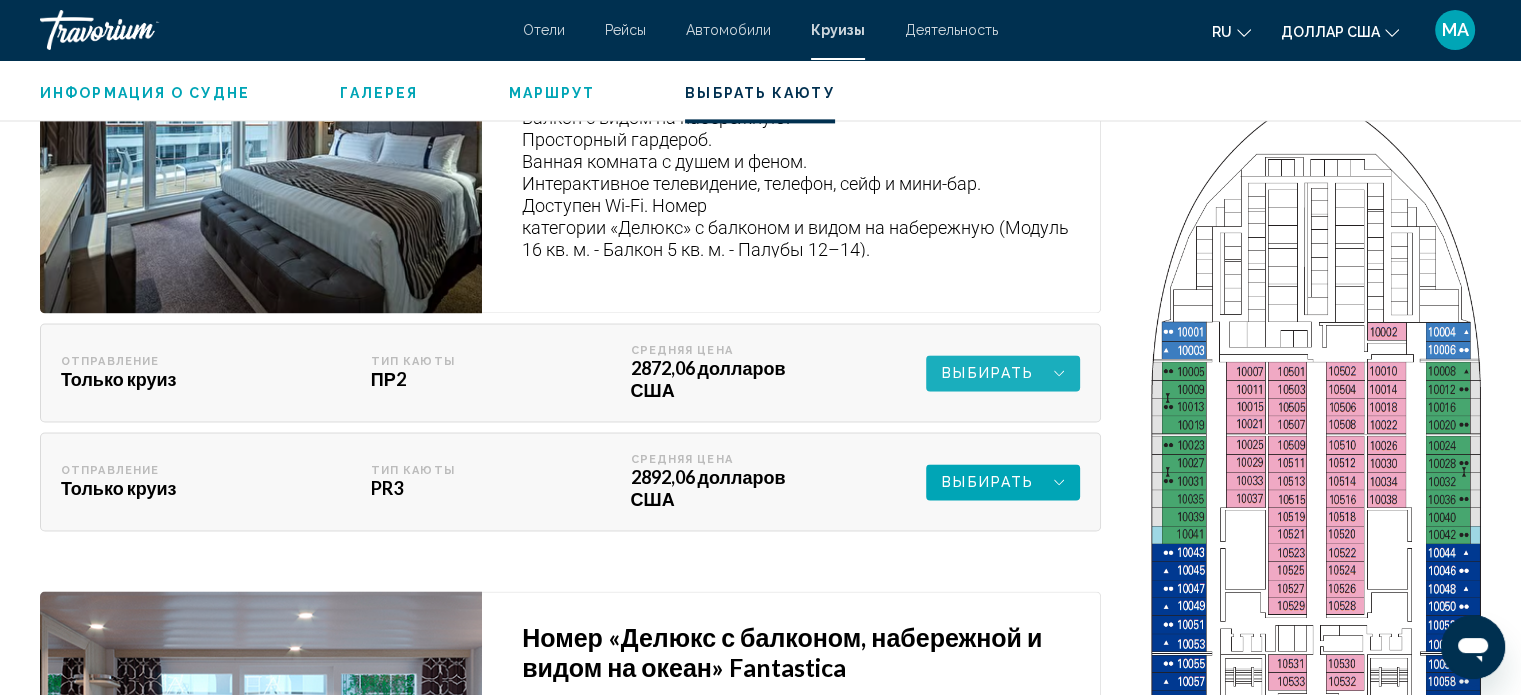 click on "Выбирать" at bounding box center [1003, 373] 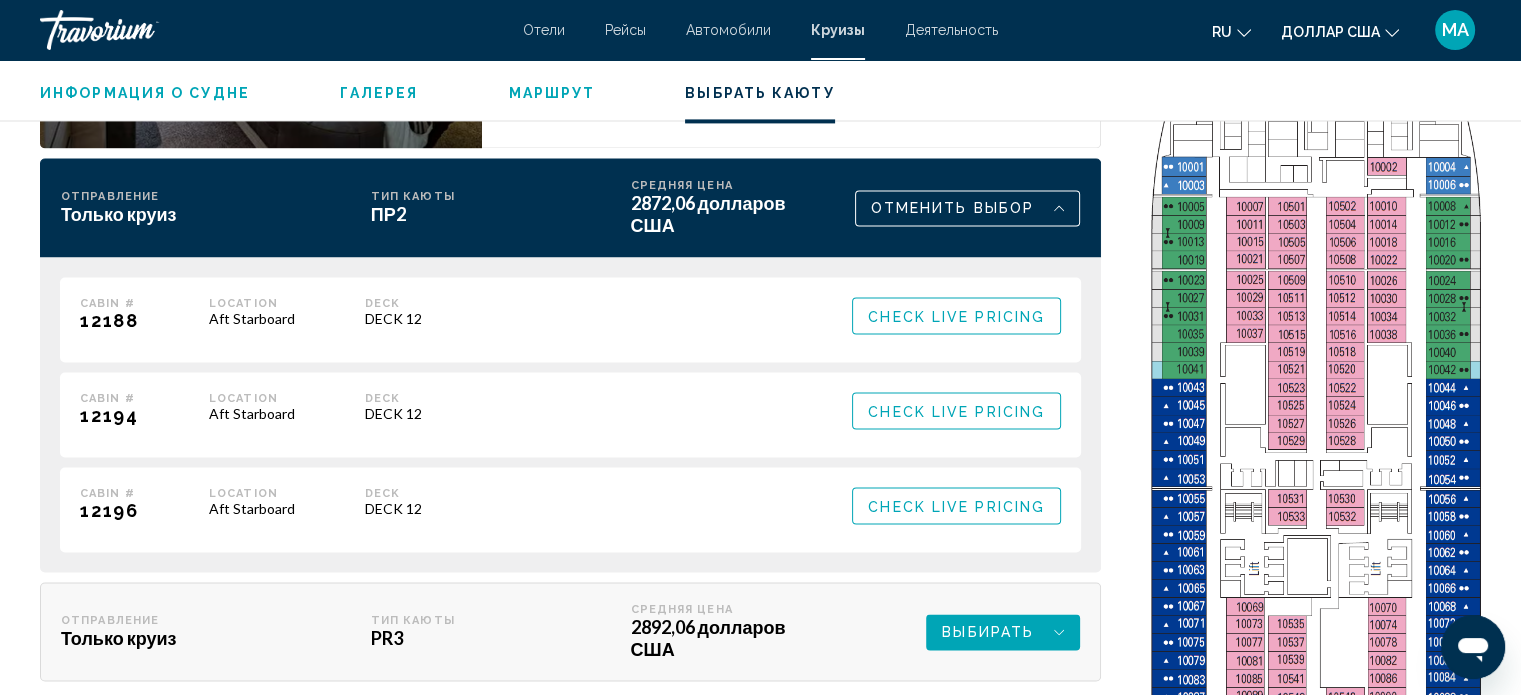 scroll, scrollTop: 2968, scrollLeft: 0, axis: vertical 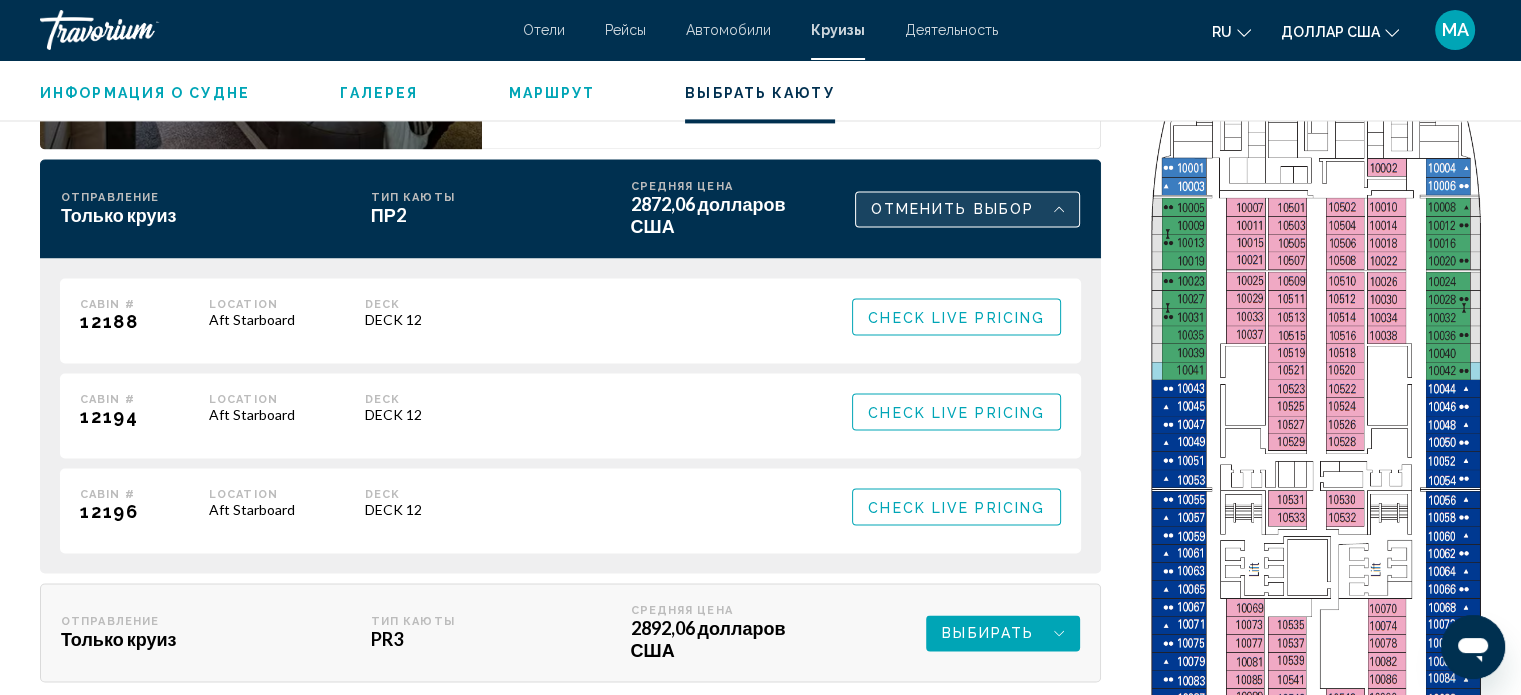 click on "Отменить выбор" at bounding box center (952, 209) 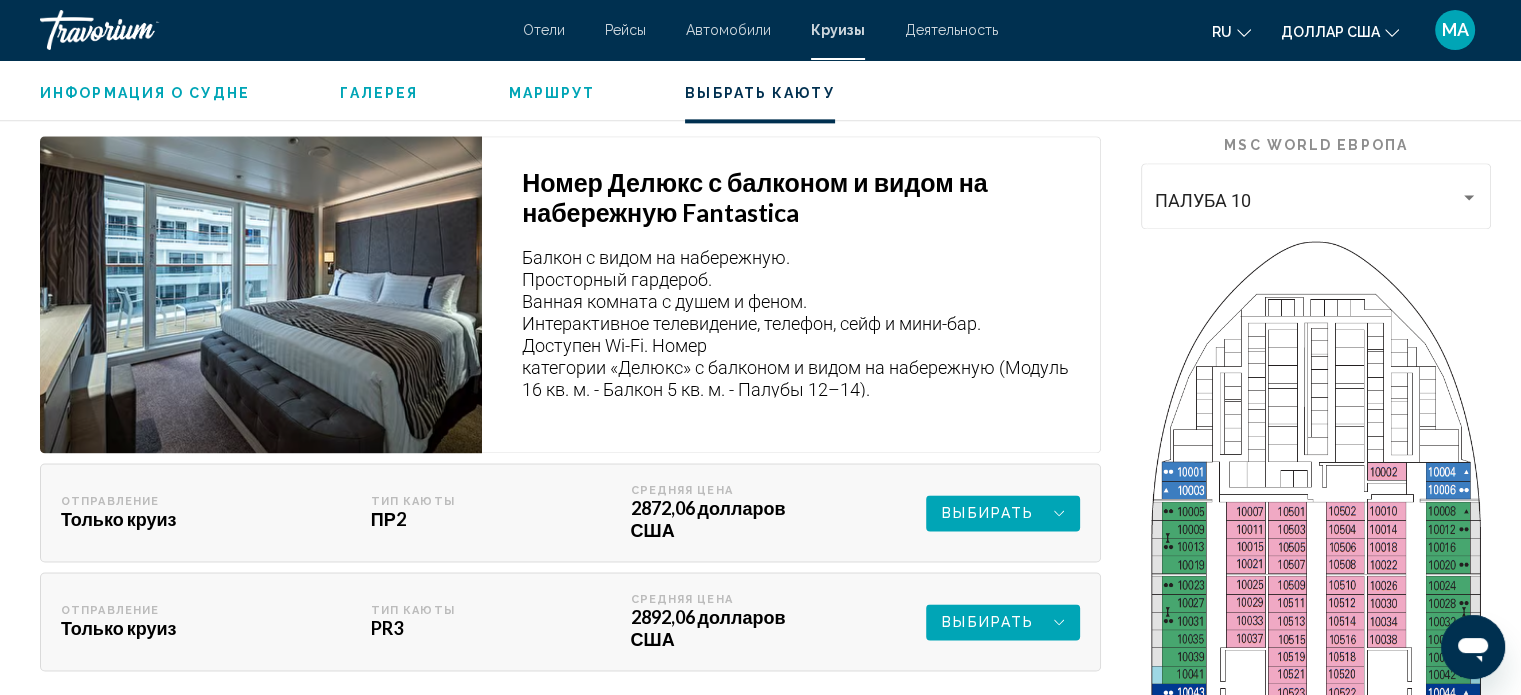 scroll, scrollTop: 2841, scrollLeft: 0, axis: vertical 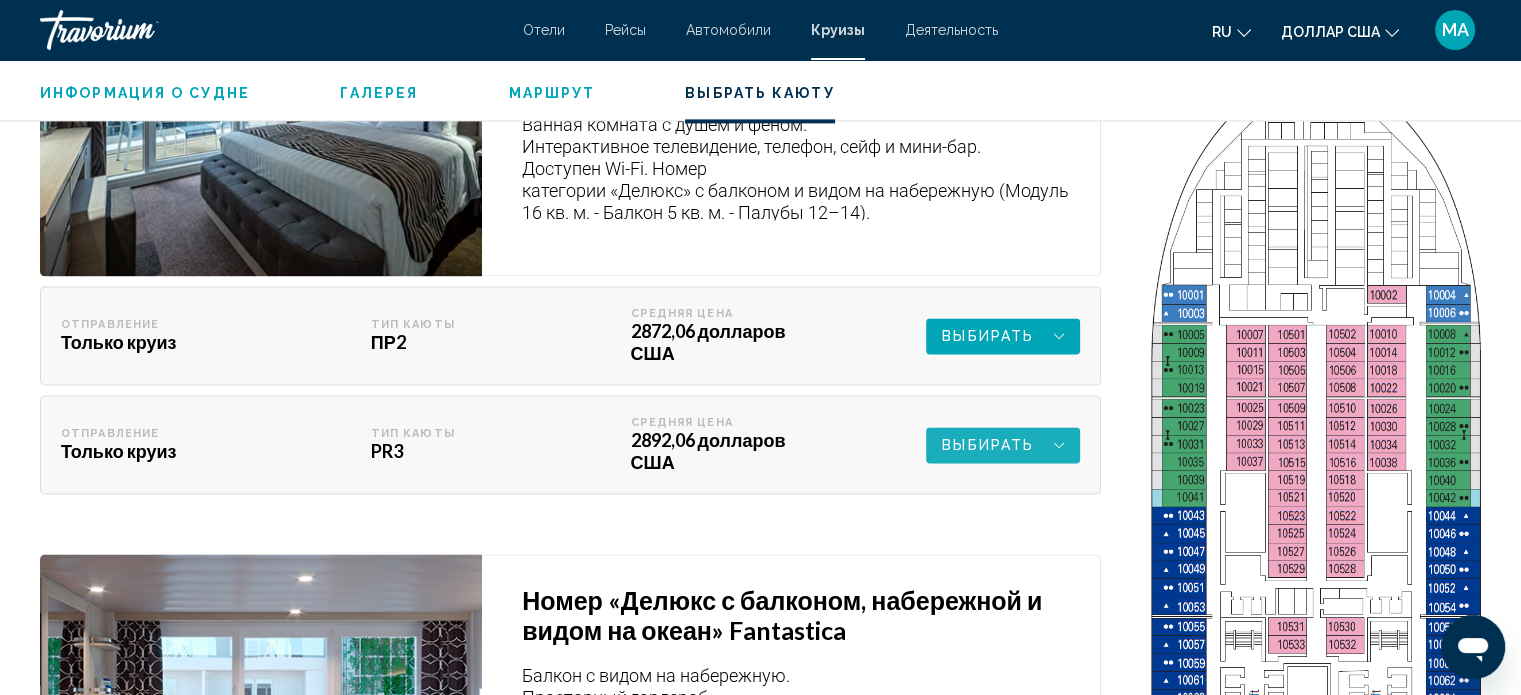 click on "Выбирать" at bounding box center [988, 445] 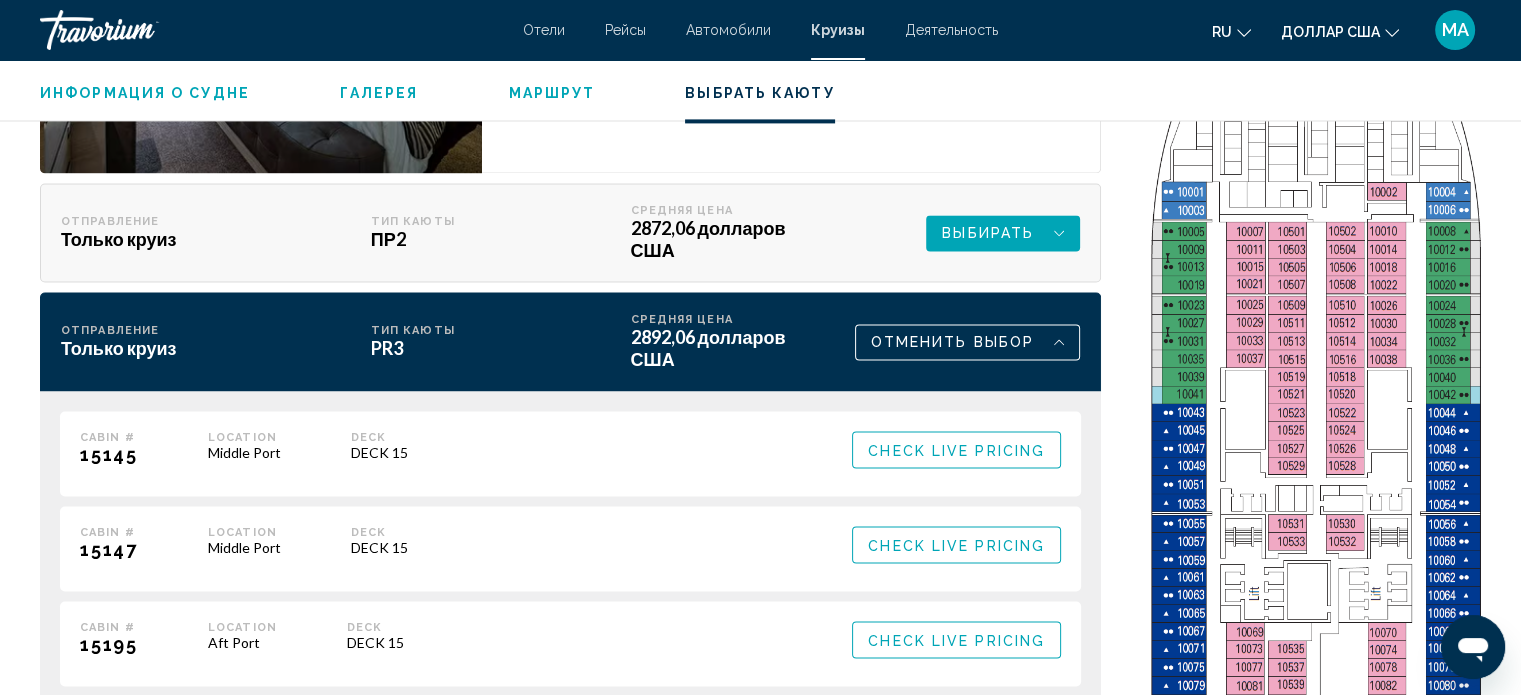scroll, scrollTop: 2940, scrollLeft: 0, axis: vertical 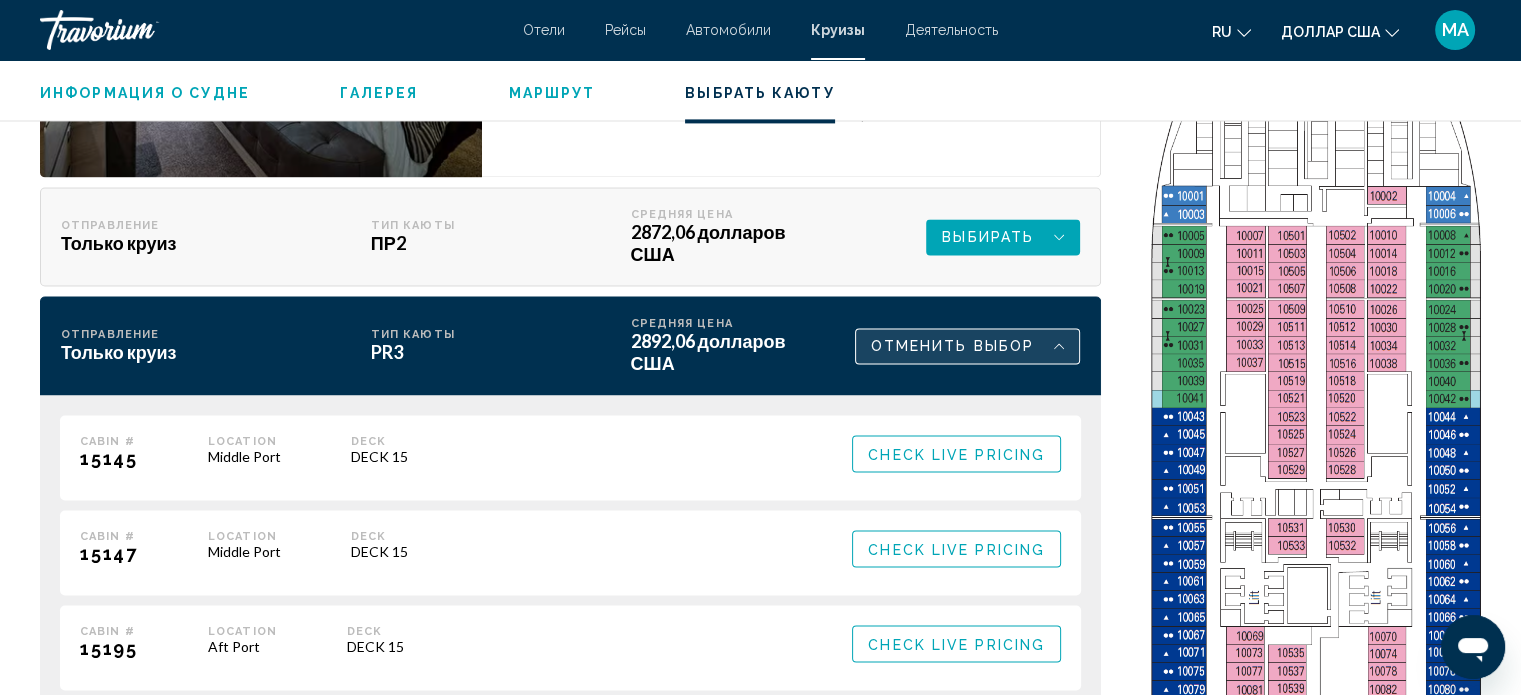 click on "Отменить выбор" at bounding box center [952, 346] 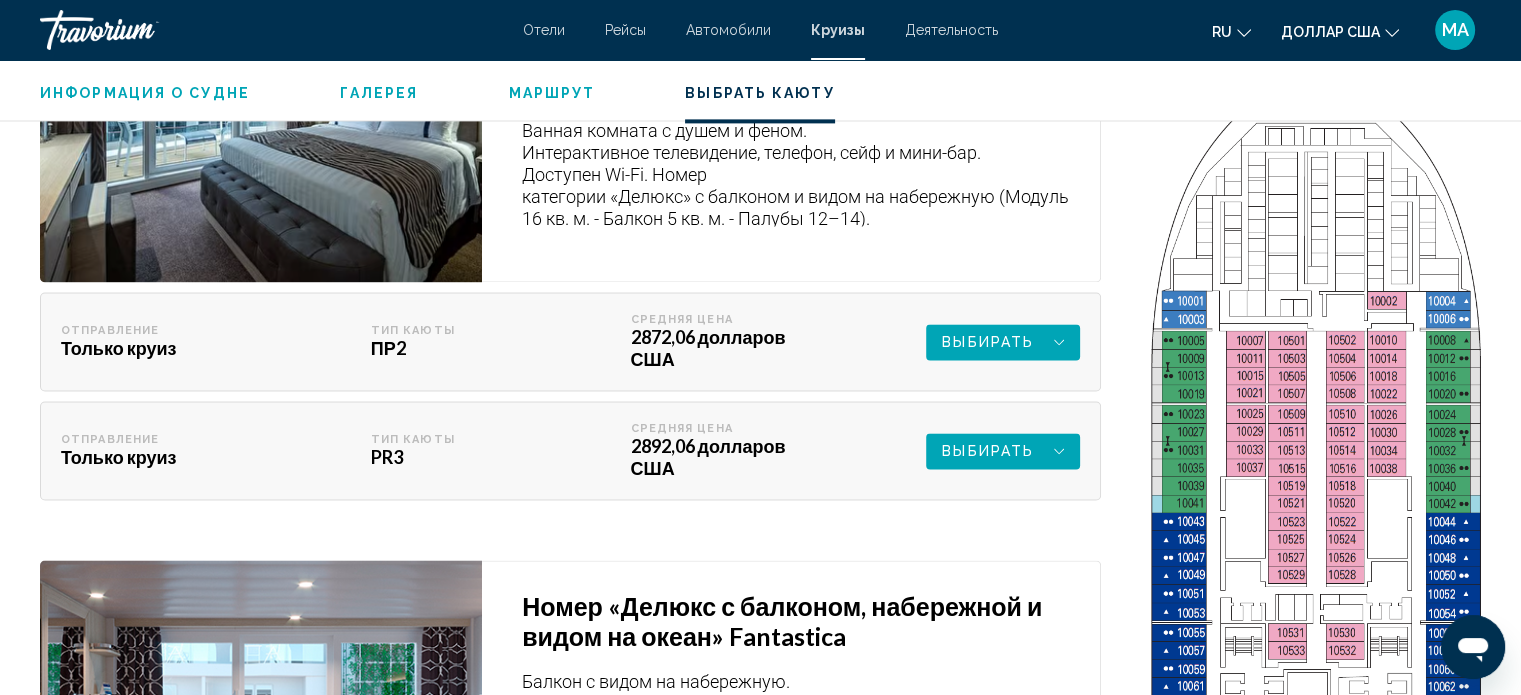 scroll, scrollTop: 2844, scrollLeft: 0, axis: vertical 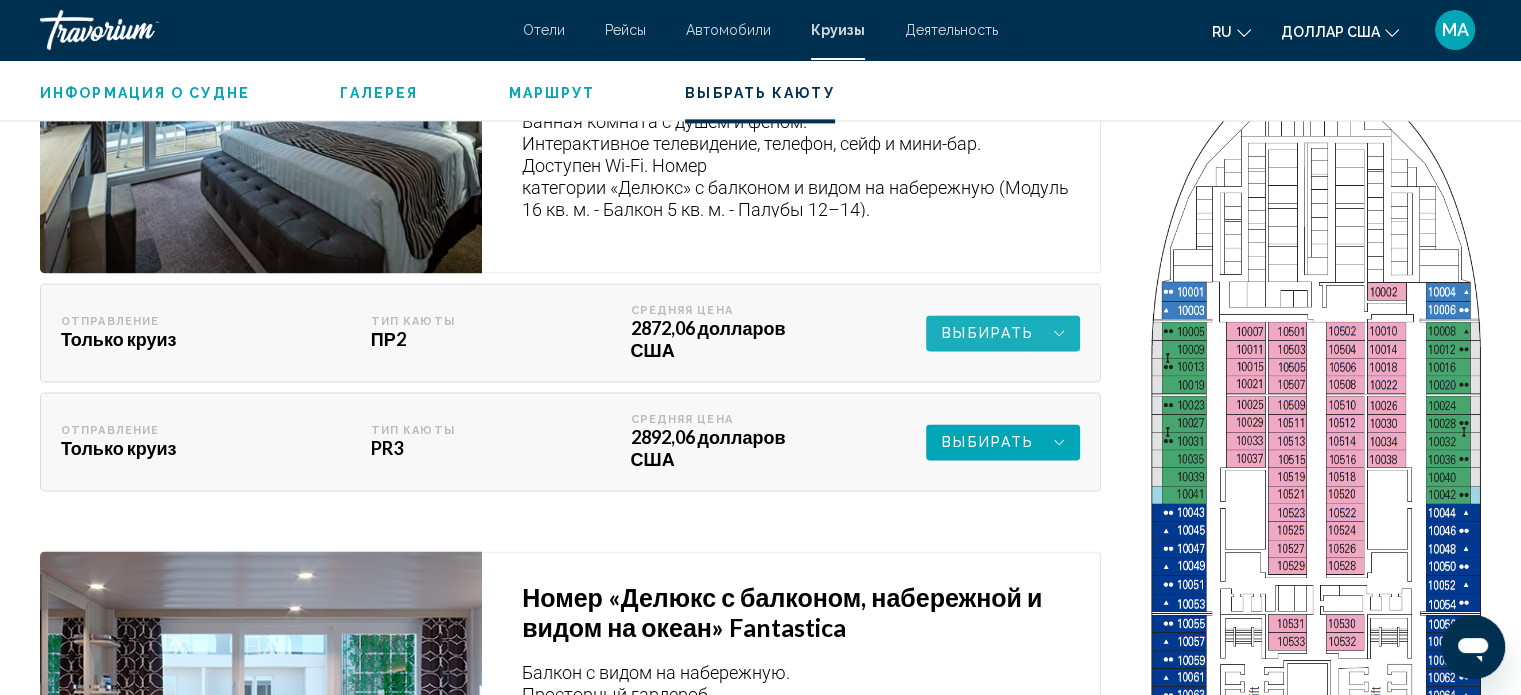click on "Выбирать" at bounding box center [988, 333] 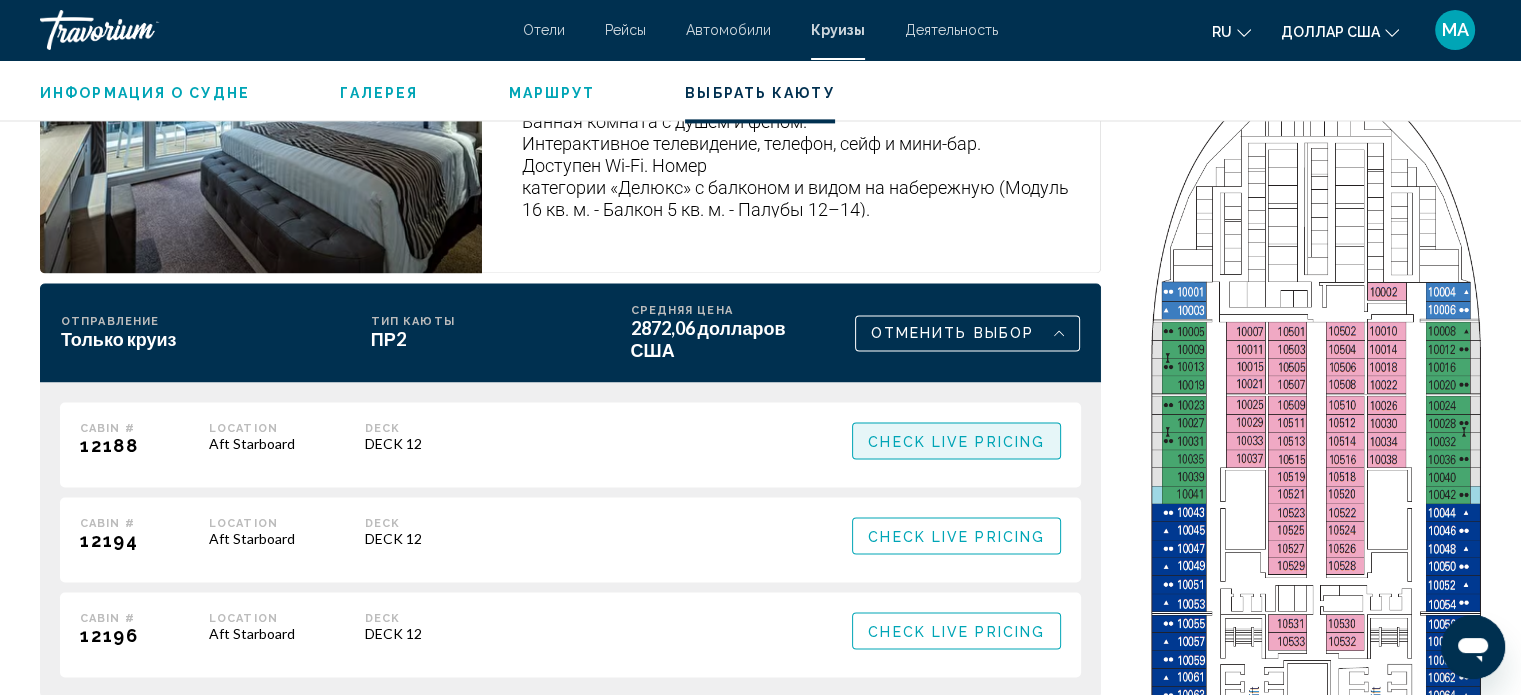 click on "Check Live Pricing" at bounding box center [956, 440] 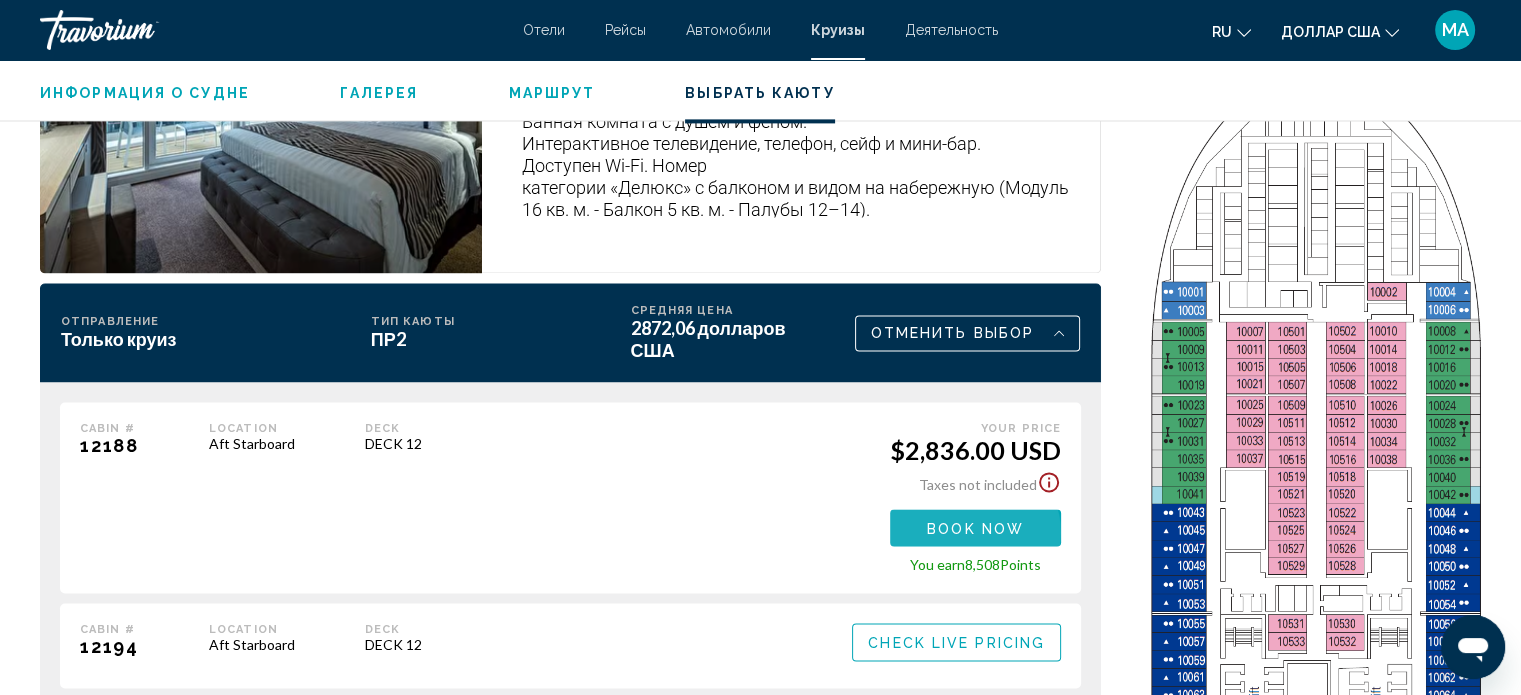 click on "Book now" at bounding box center [975, 528] 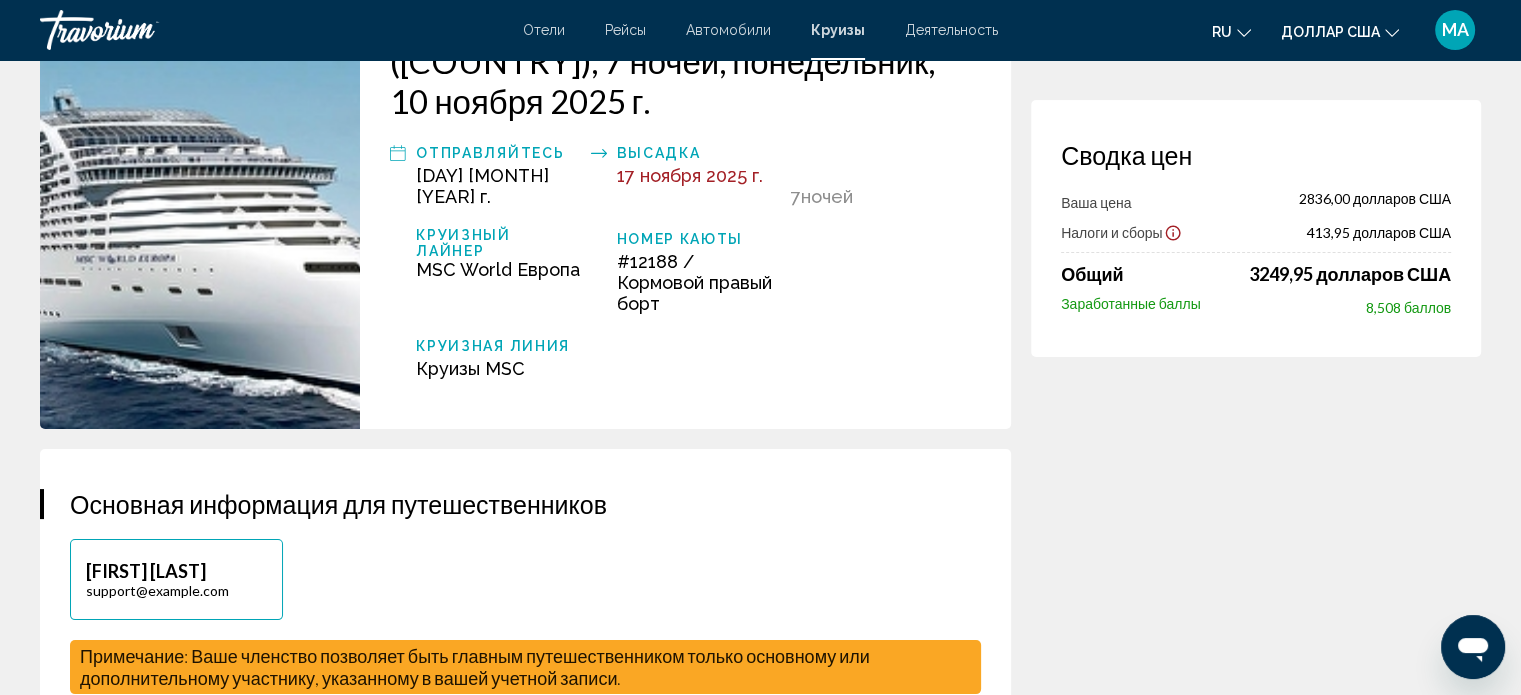 scroll, scrollTop: 0, scrollLeft: 0, axis: both 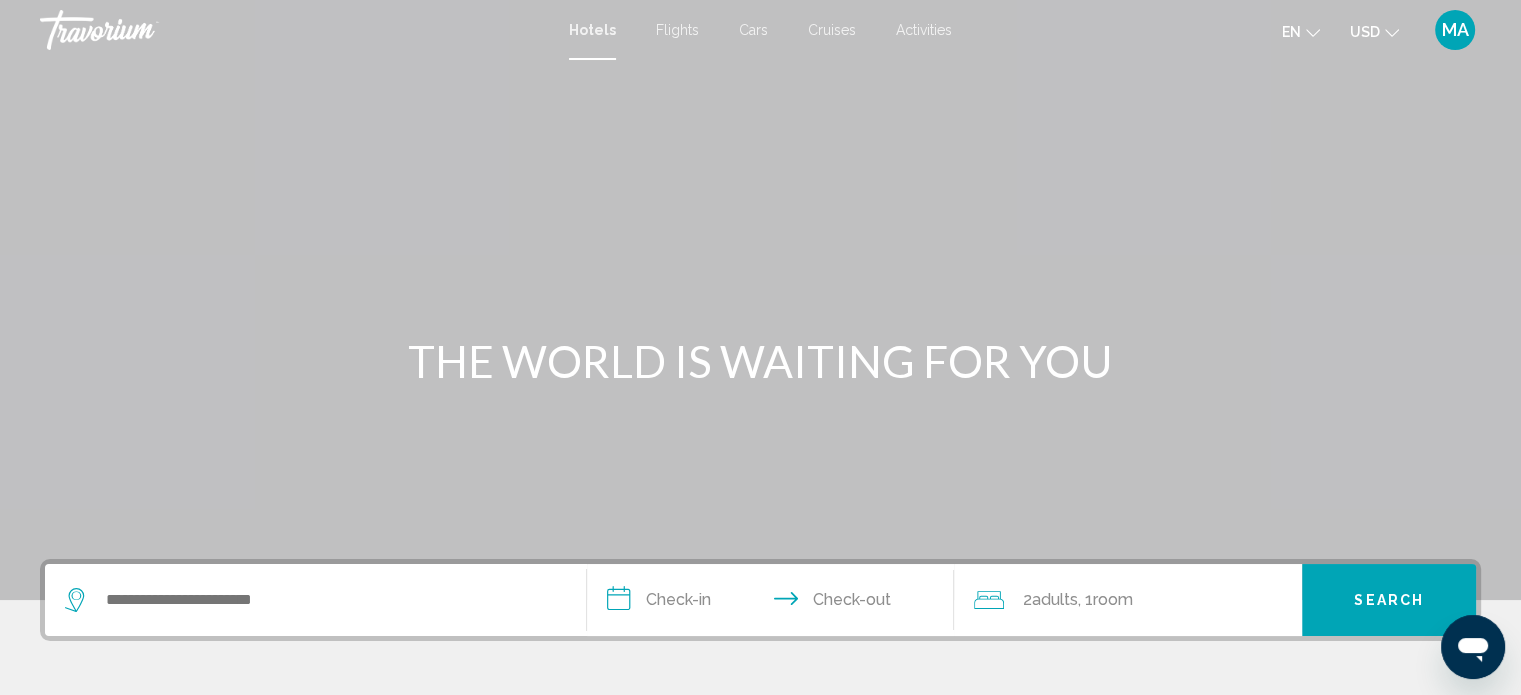 click on "Cruises" at bounding box center (832, 30) 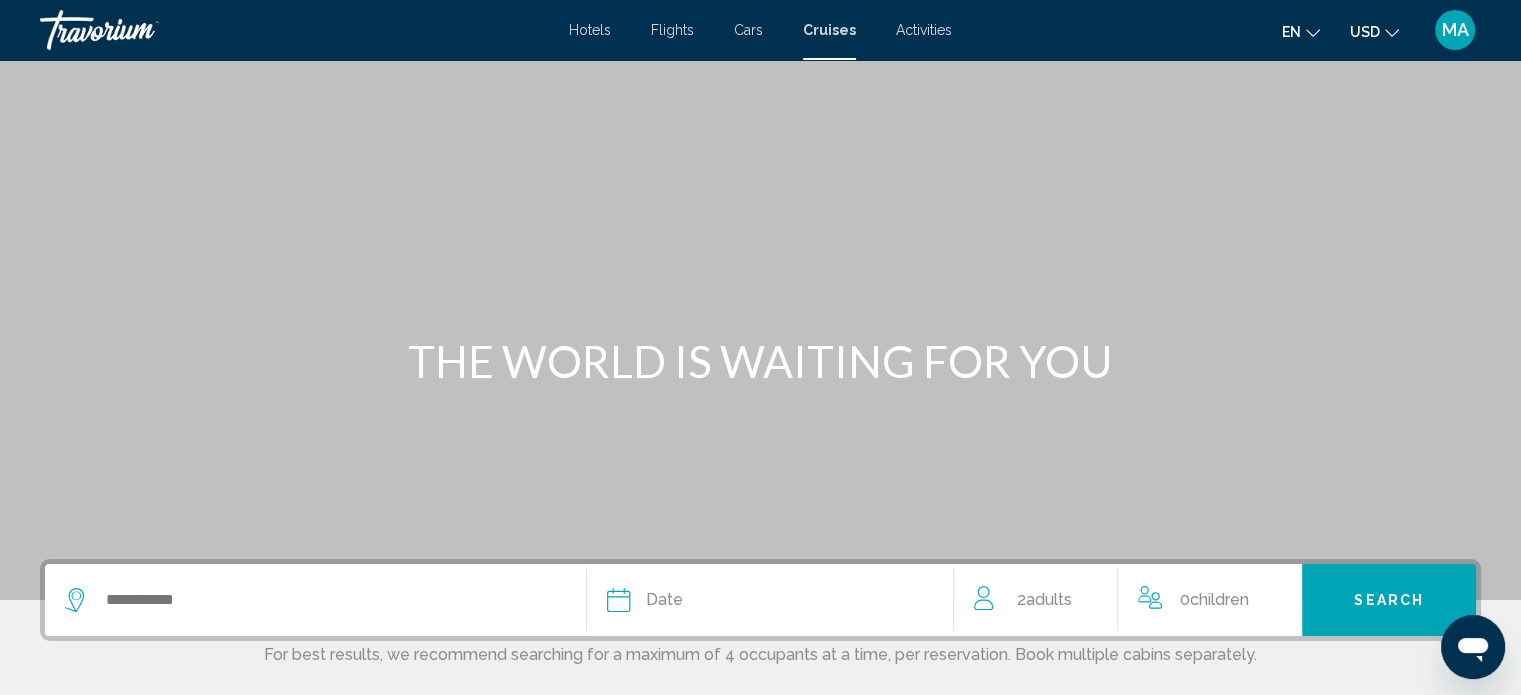 scroll, scrollTop: 140, scrollLeft: 0, axis: vertical 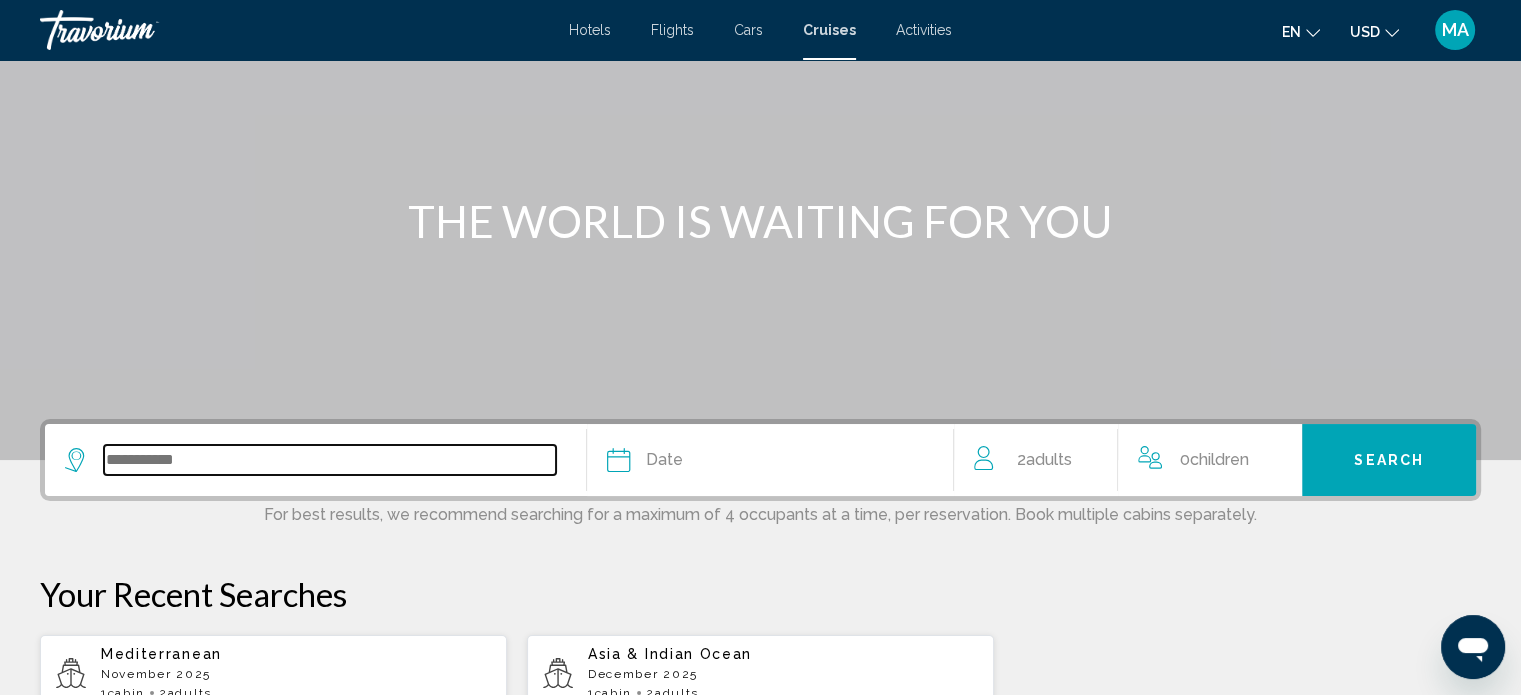click at bounding box center [330, 460] 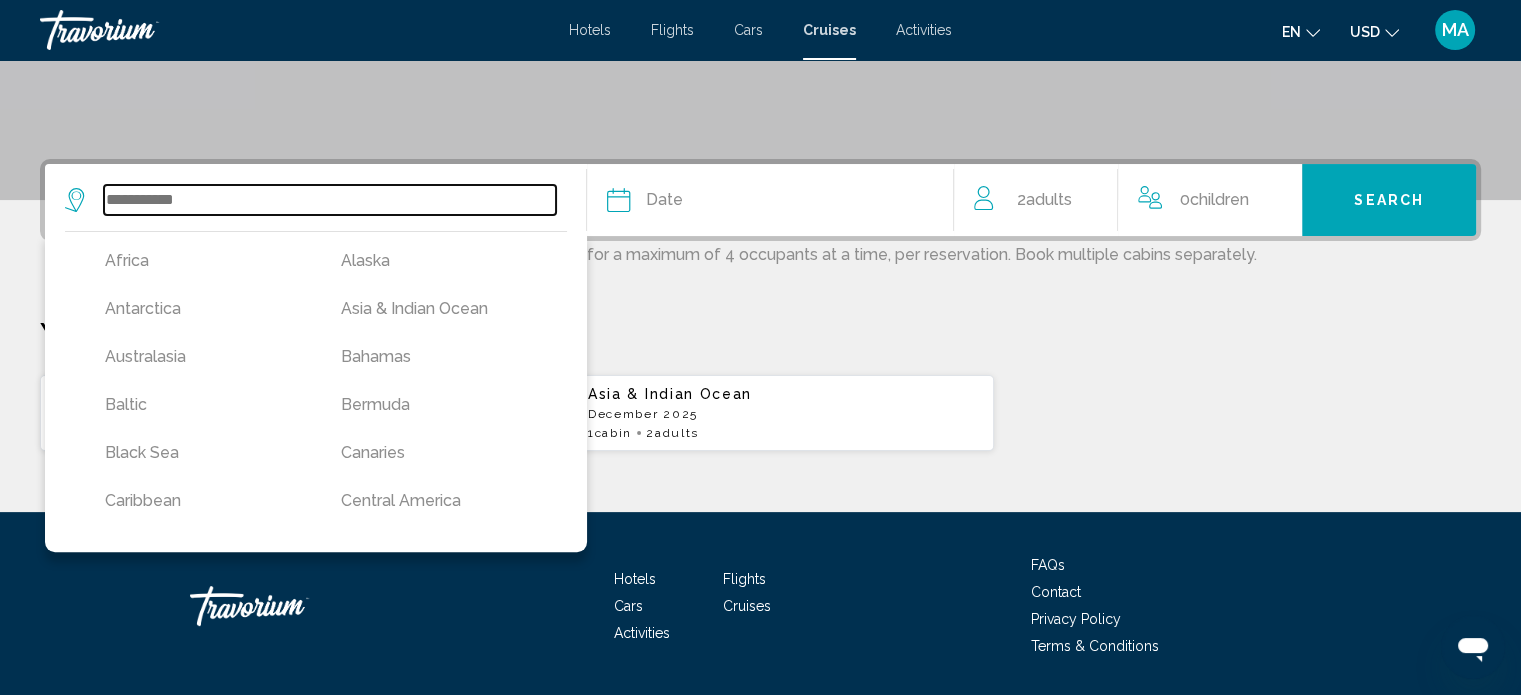 scroll, scrollTop: 460, scrollLeft: 0, axis: vertical 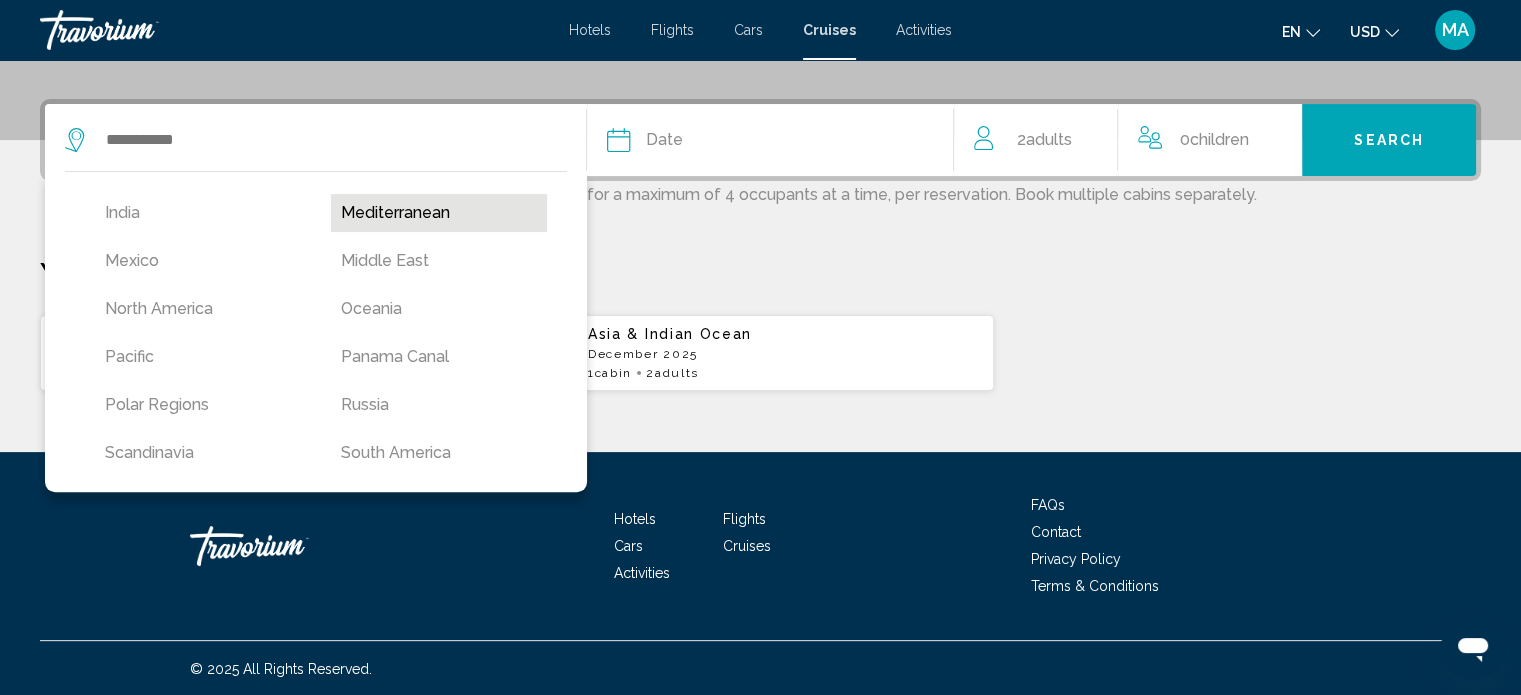 click on "Mediterranean" at bounding box center (439, 213) 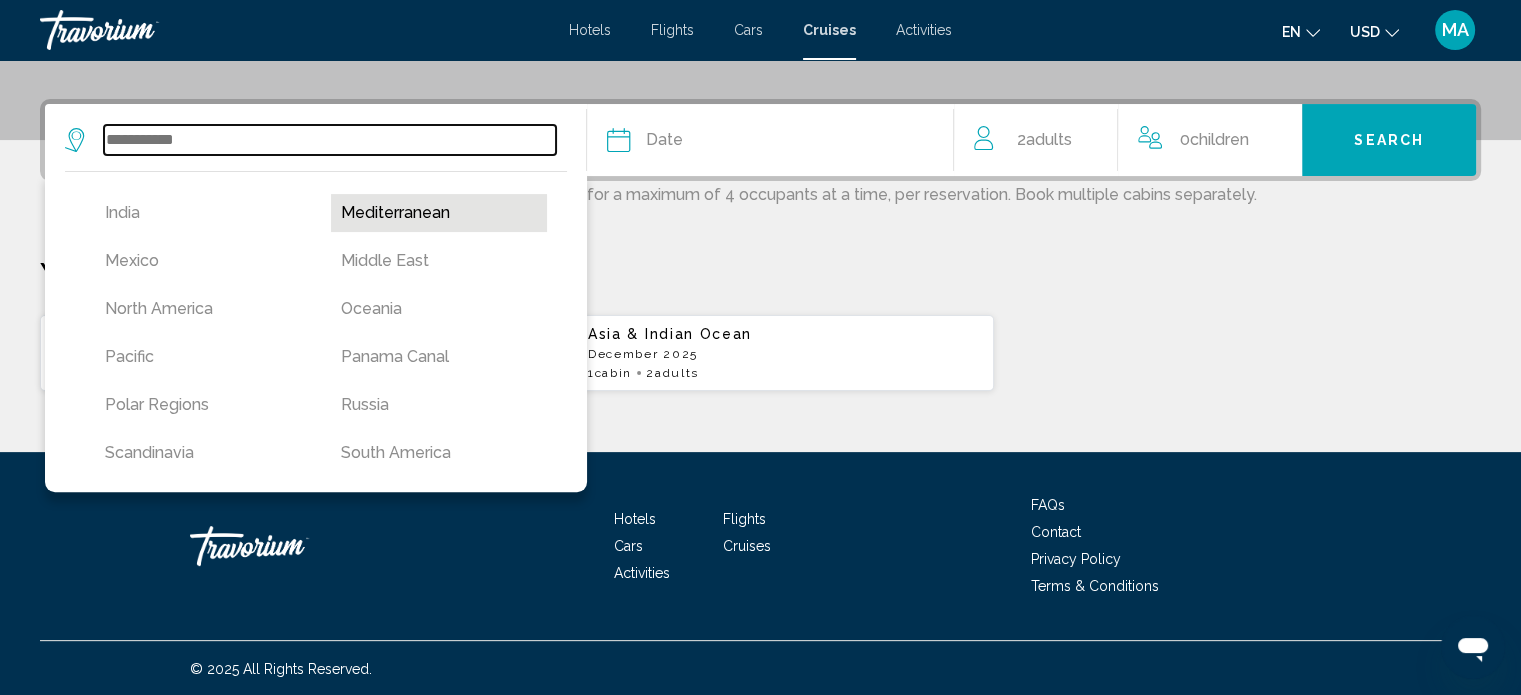 type on "**********" 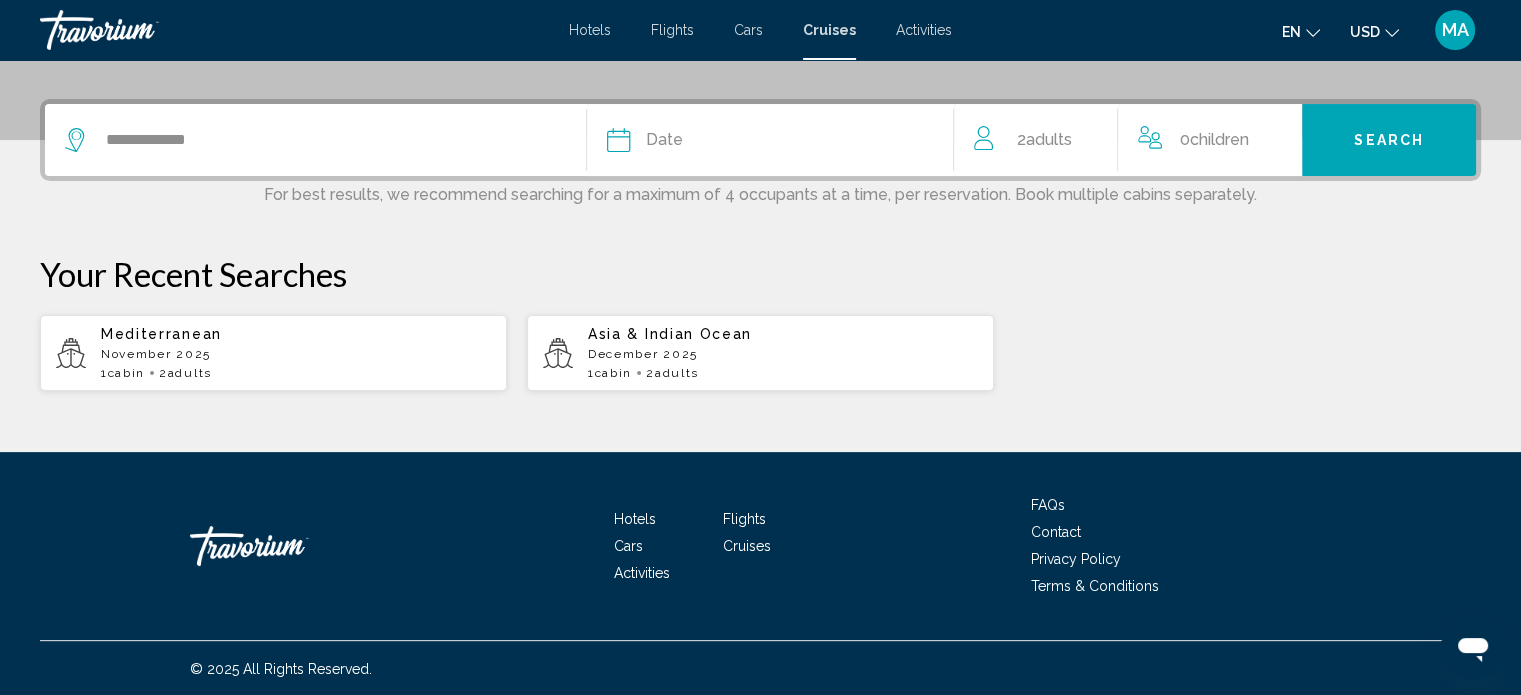 click on "Date" 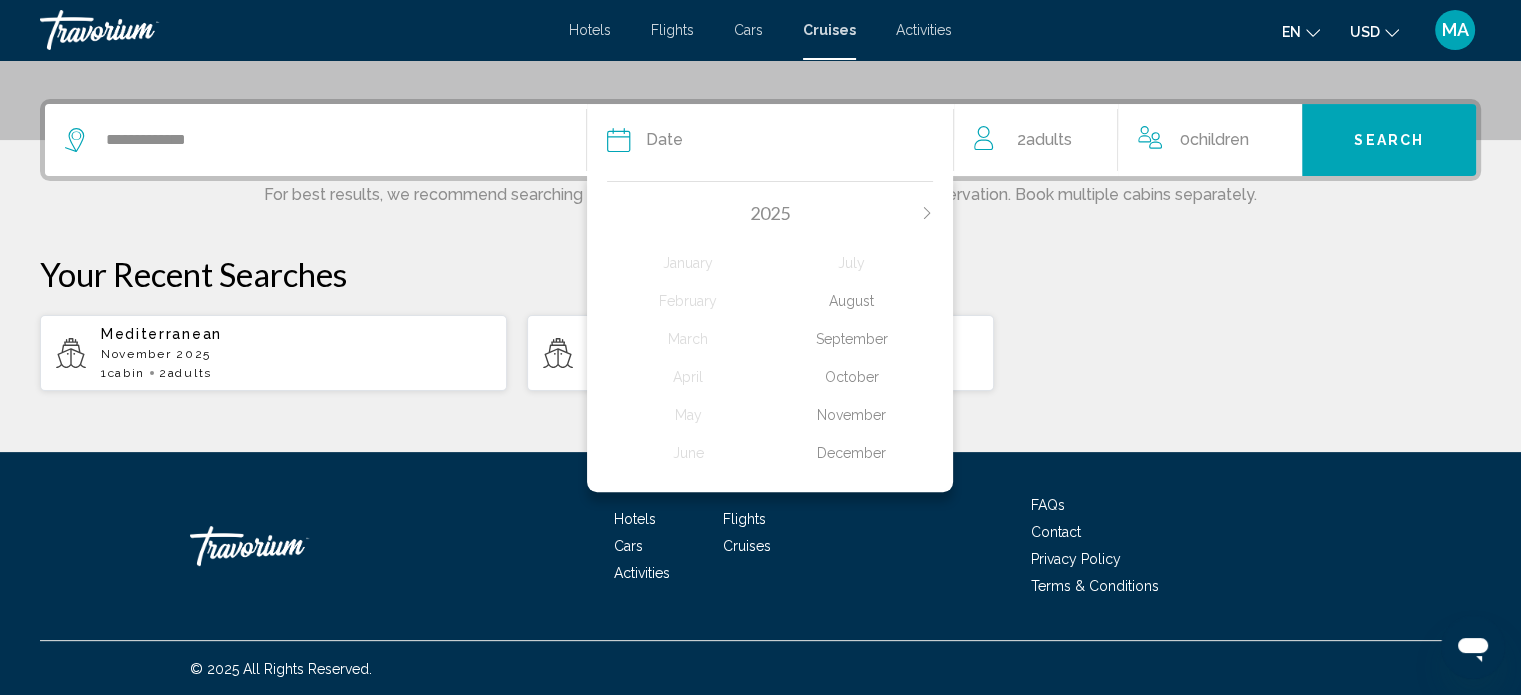 click on "November" 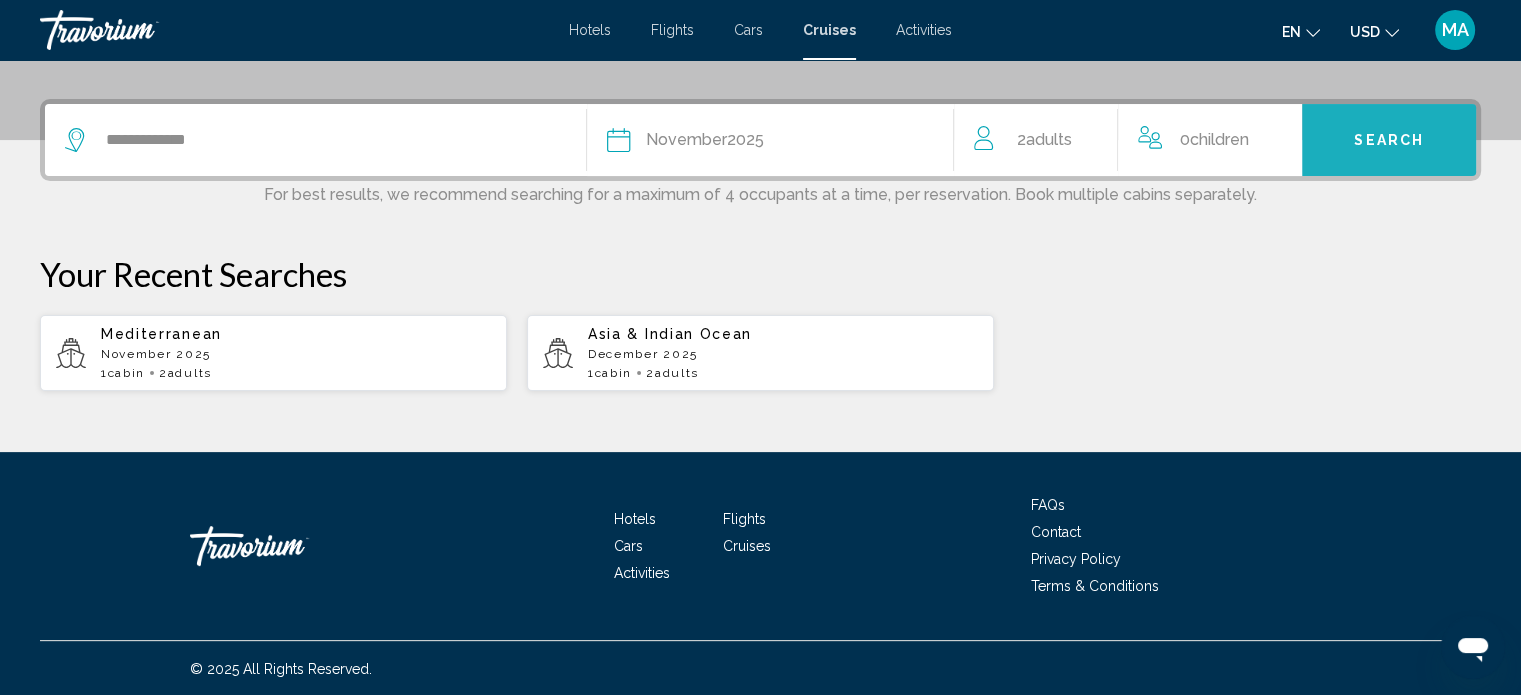 click on "Search" at bounding box center (1389, 141) 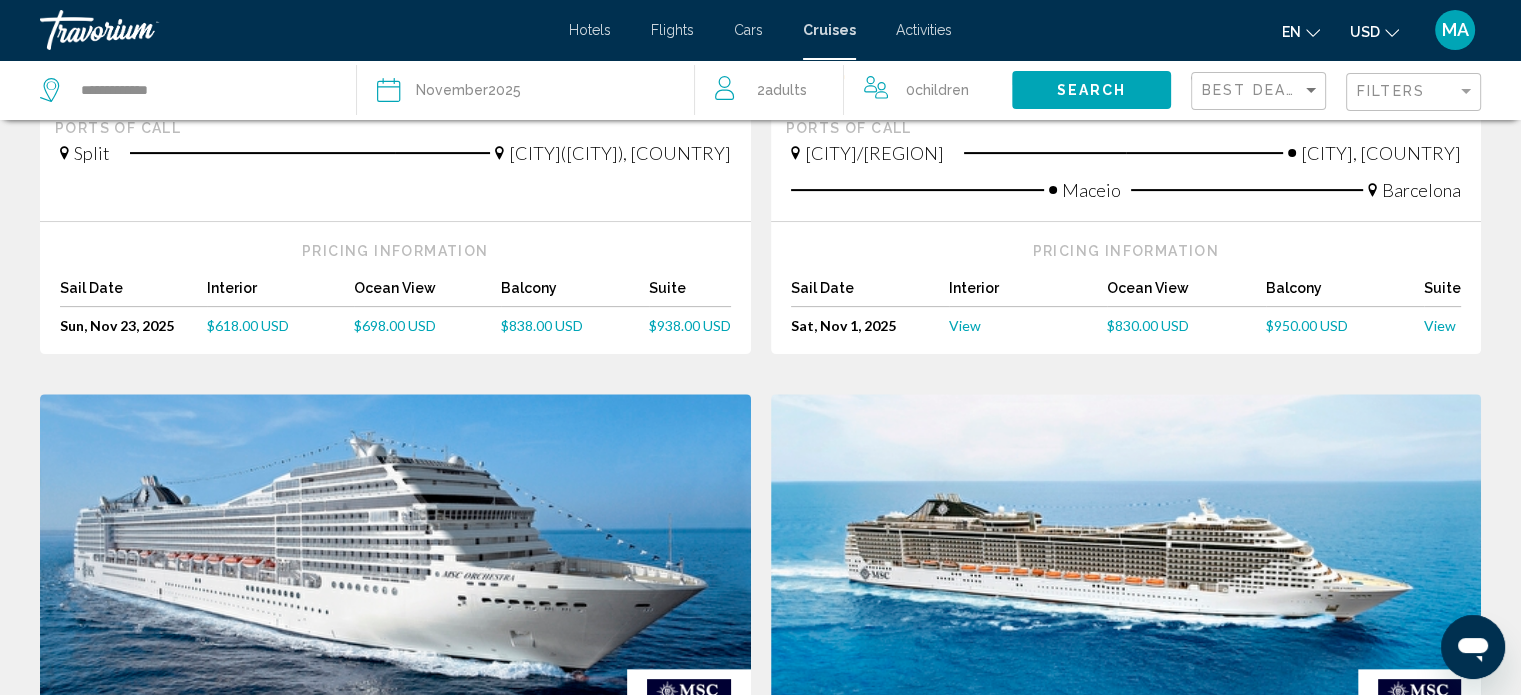 scroll, scrollTop: 0, scrollLeft: 0, axis: both 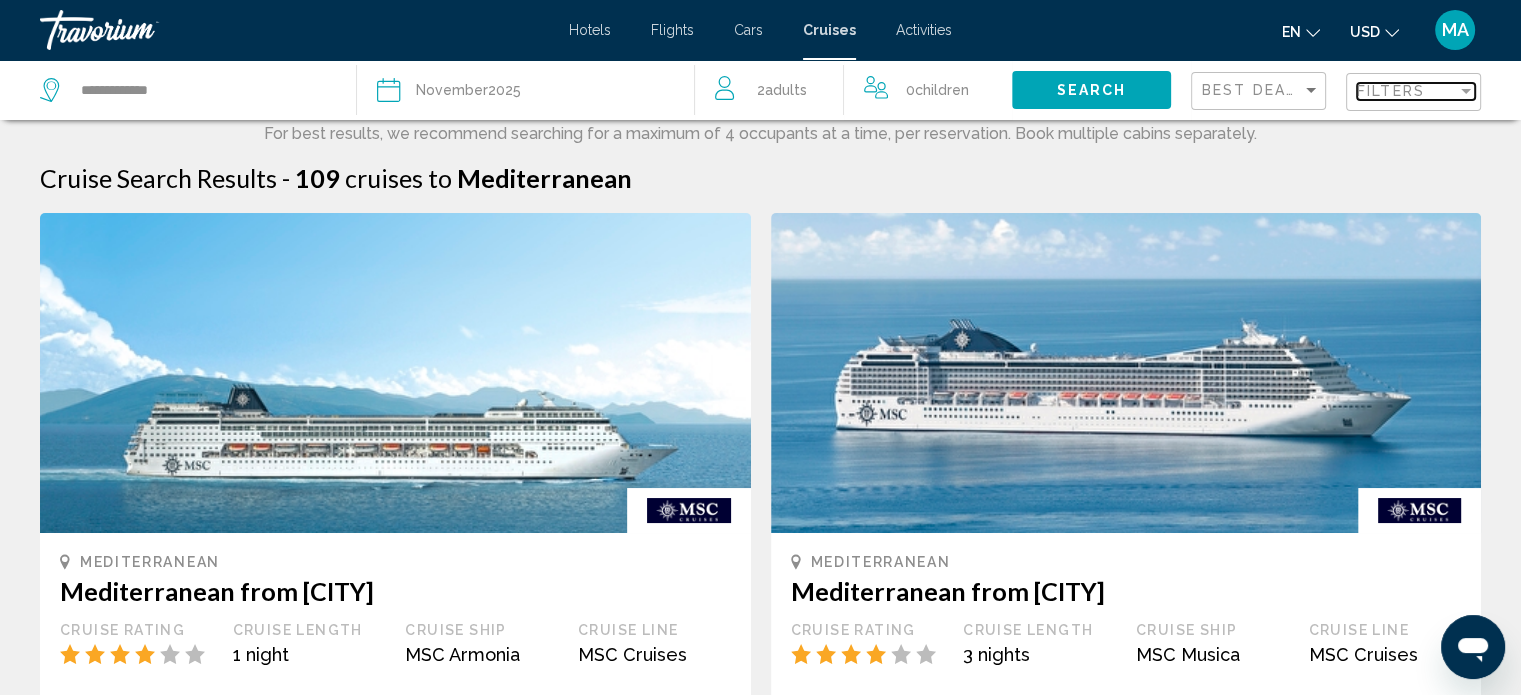click on "Filters" at bounding box center [1391, 91] 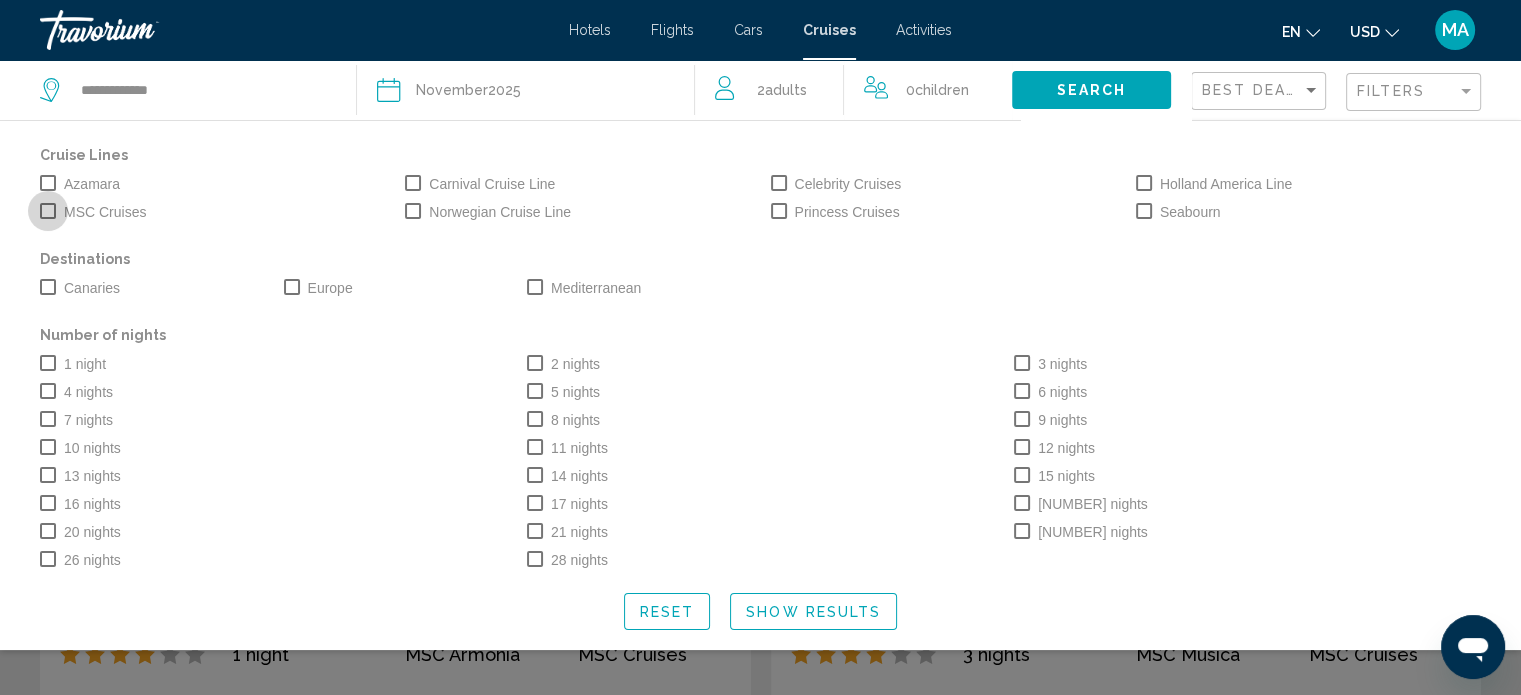 click at bounding box center (48, 211) 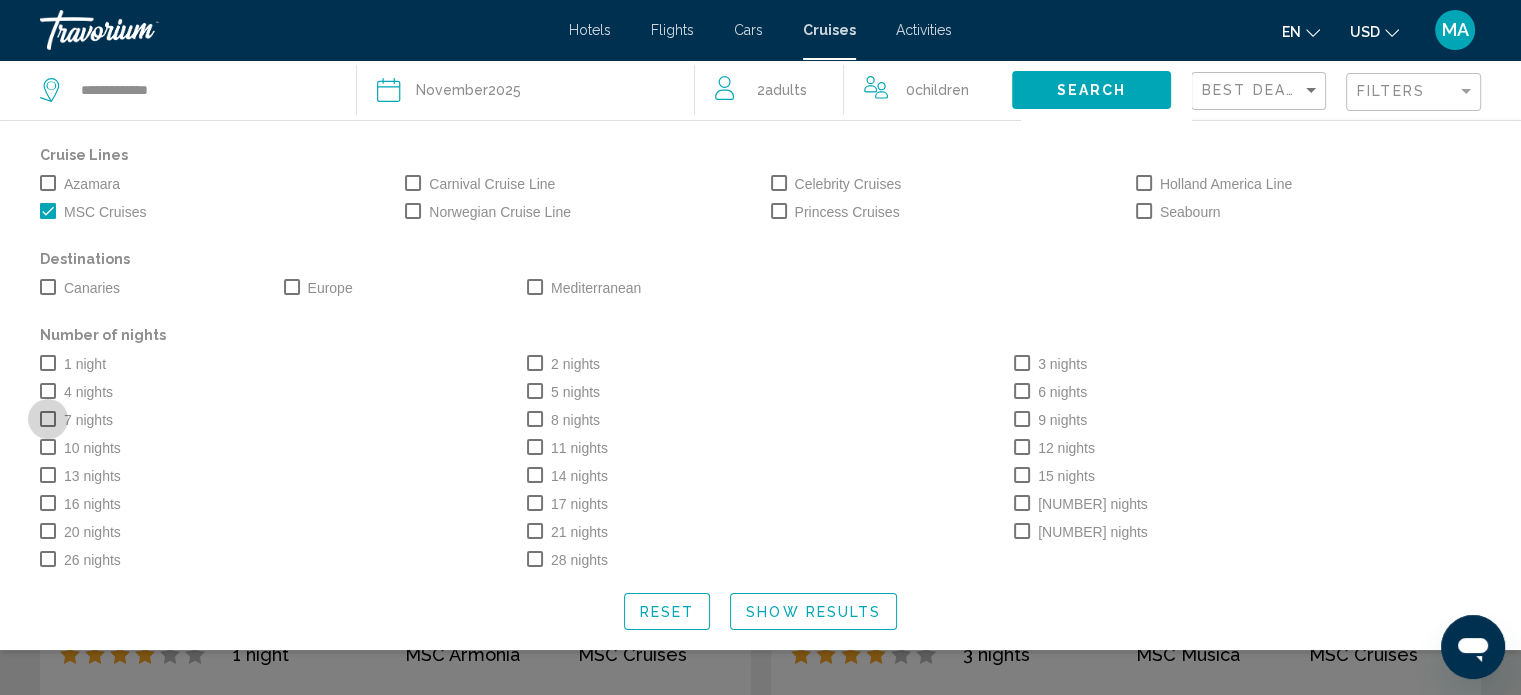 click at bounding box center (48, 419) 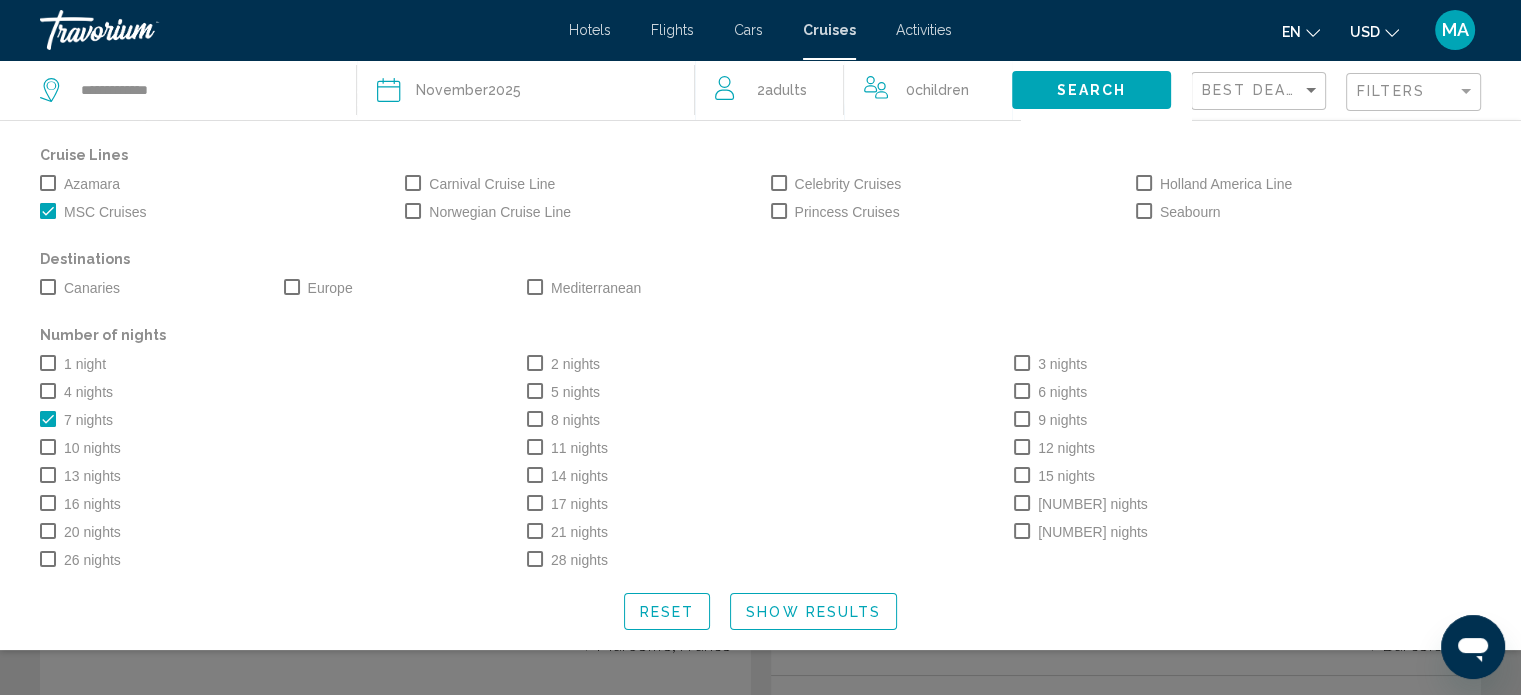 scroll, scrollTop: 224, scrollLeft: 0, axis: vertical 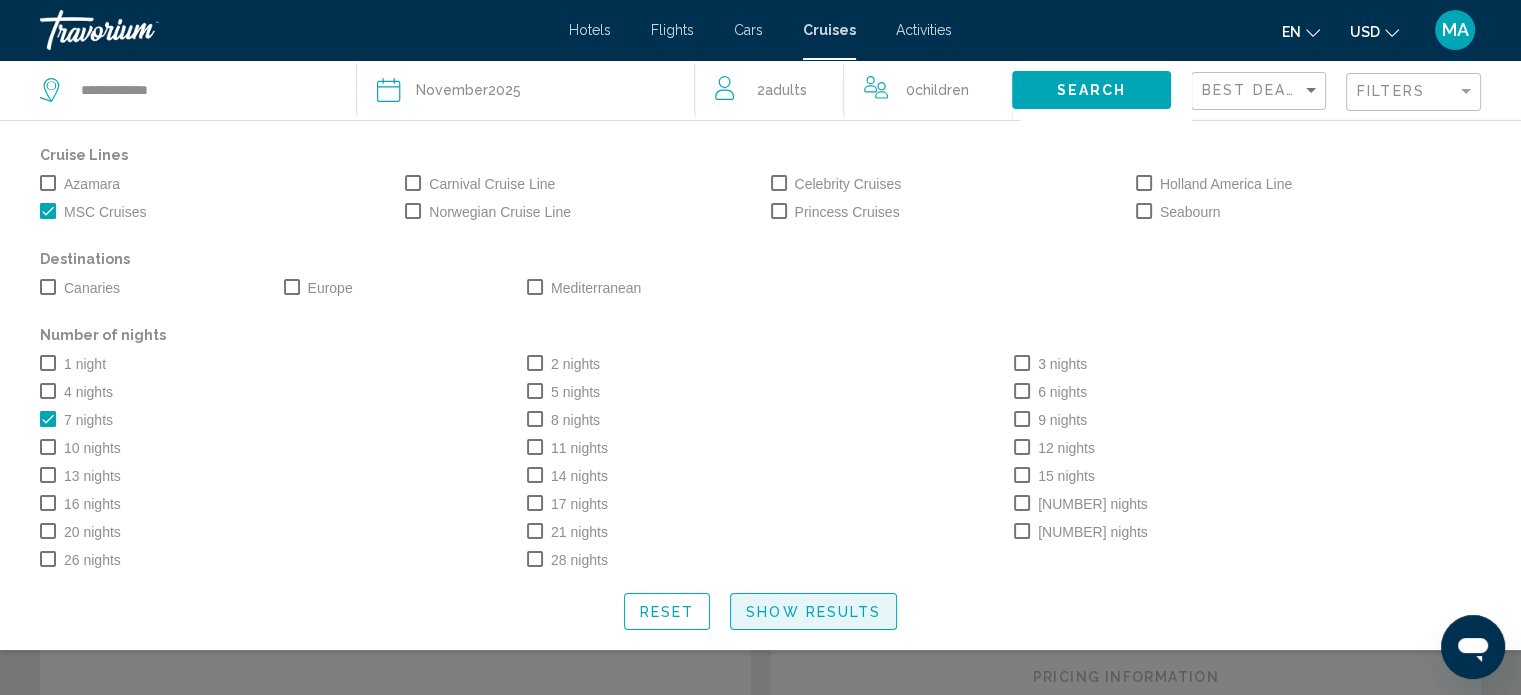 click on "Show Results" 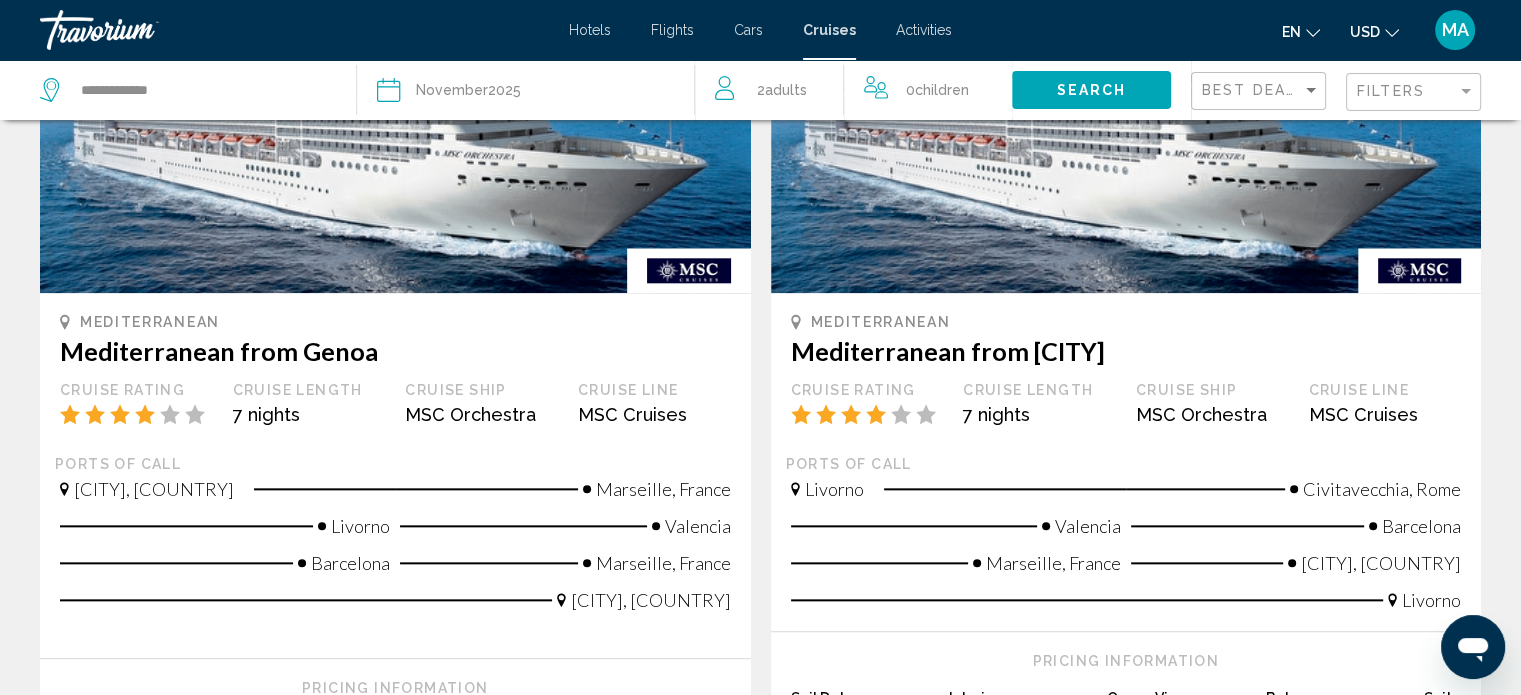 scroll, scrollTop: 2469, scrollLeft: 0, axis: vertical 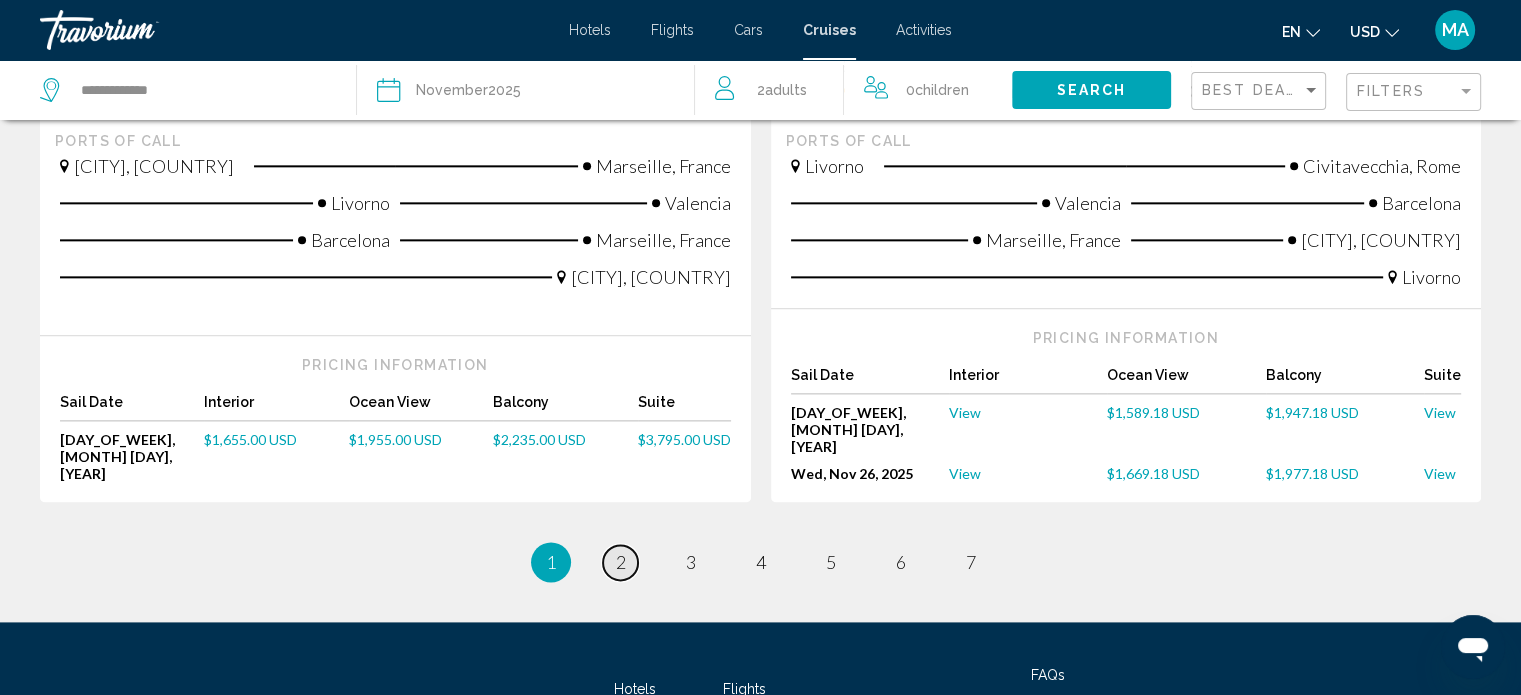 click on "2" at bounding box center (621, 562) 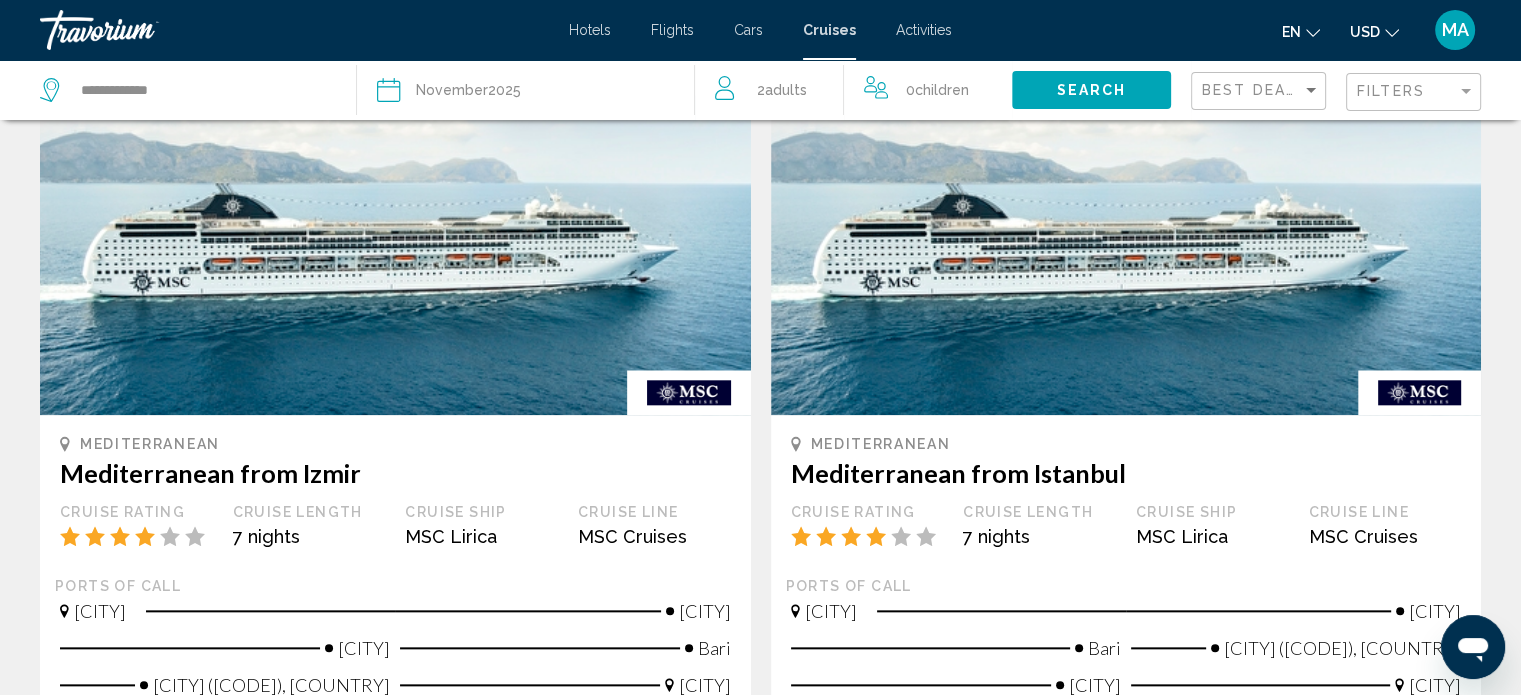 scroll, scrollTop: 2432, scrollLeft: 0, axis: vertical 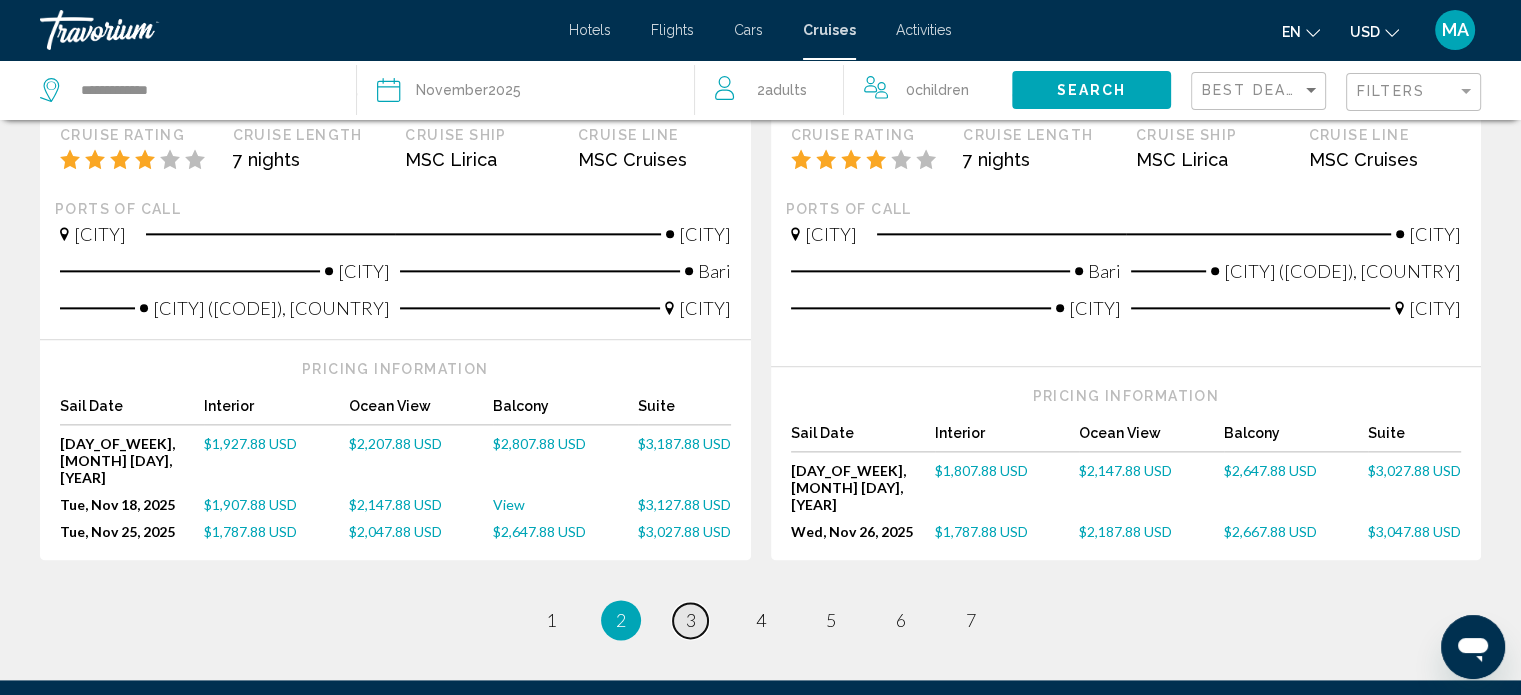 click on "3" at bounding box center (691, 620) 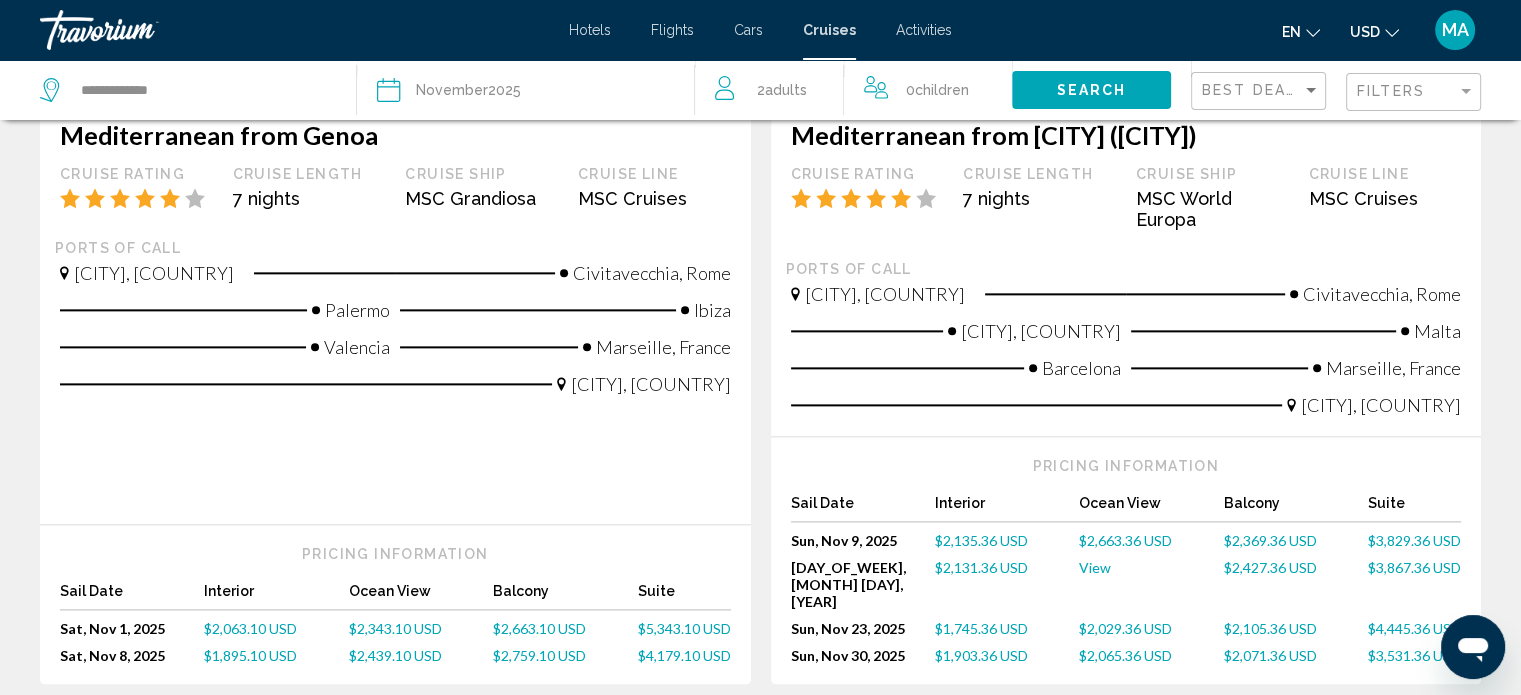 scroll, scrollTop: 2582, scrollLeft: 0, axis: vertical 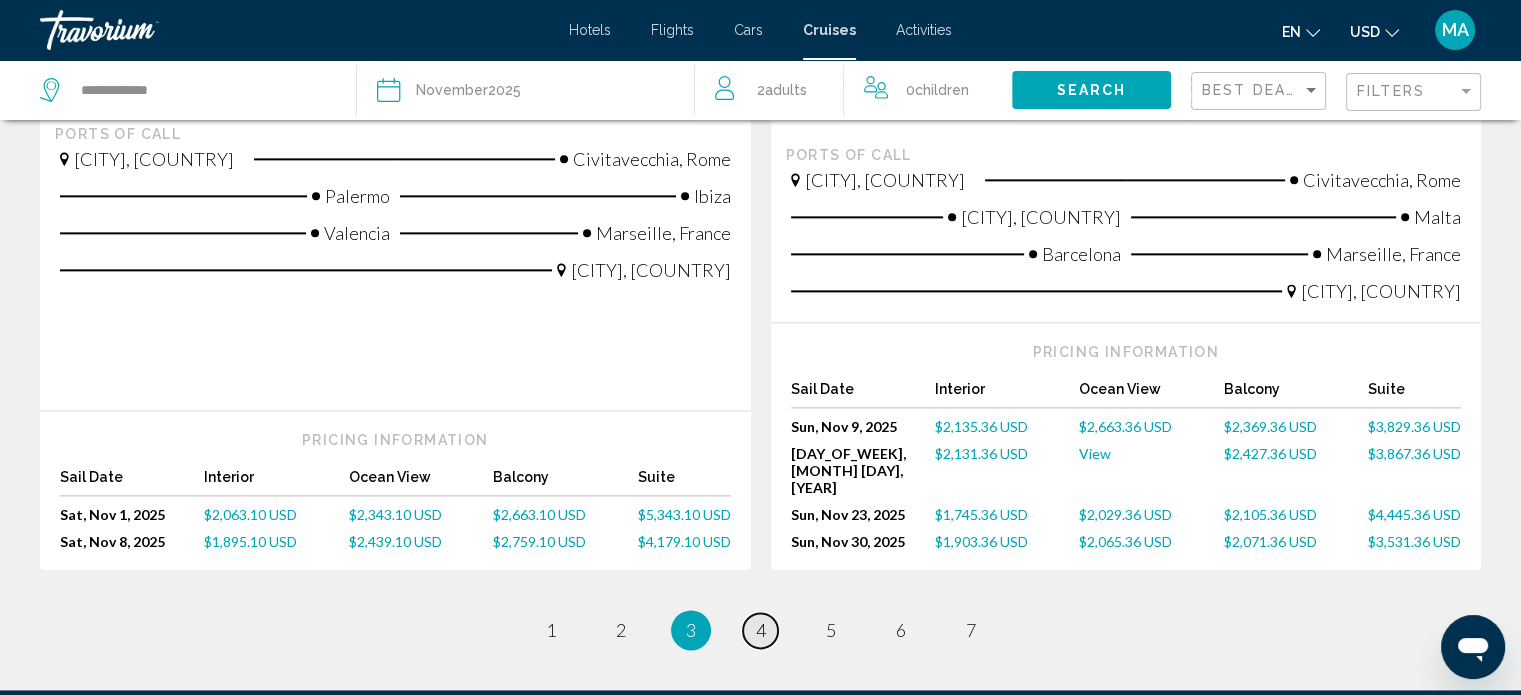 click on "4" at bounding box center [761, 630] 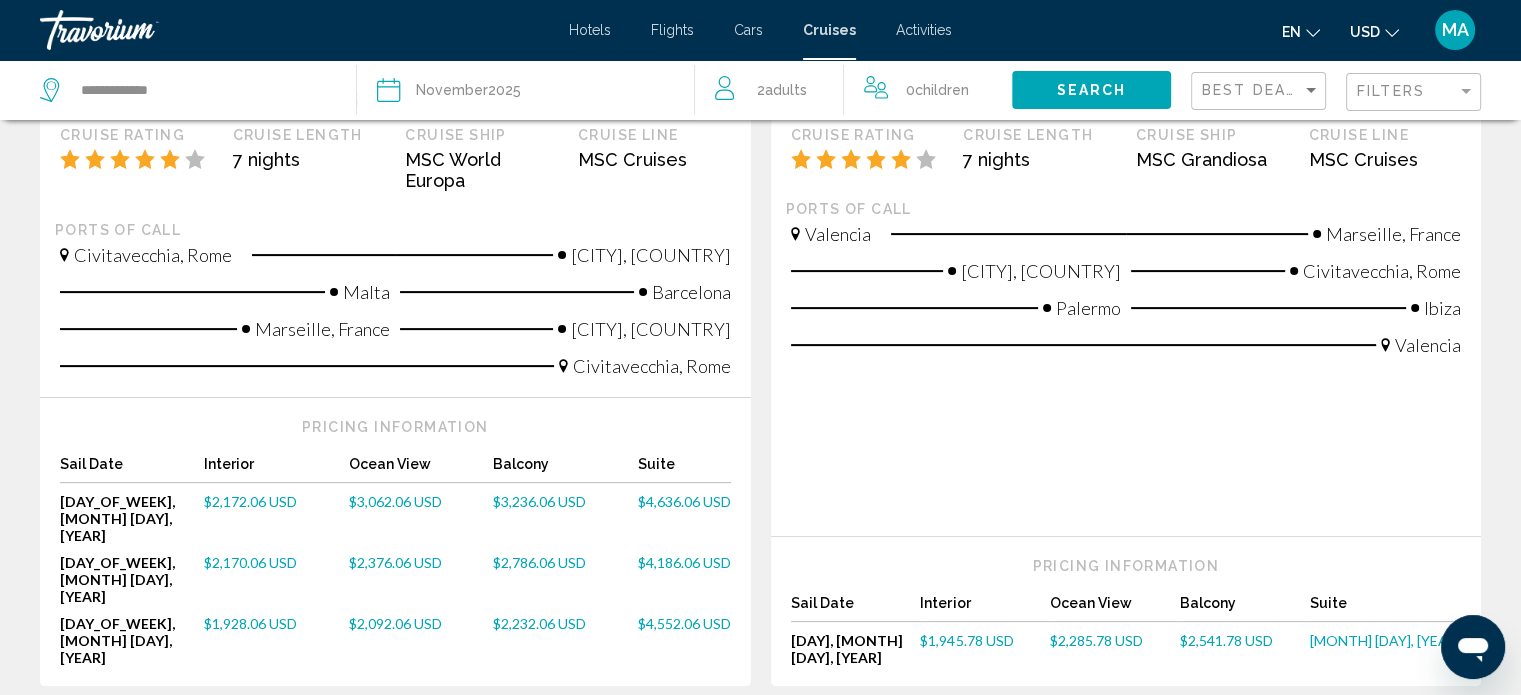 scroll, scrollTop: 496, scrollLeft: 0, axis: vertical 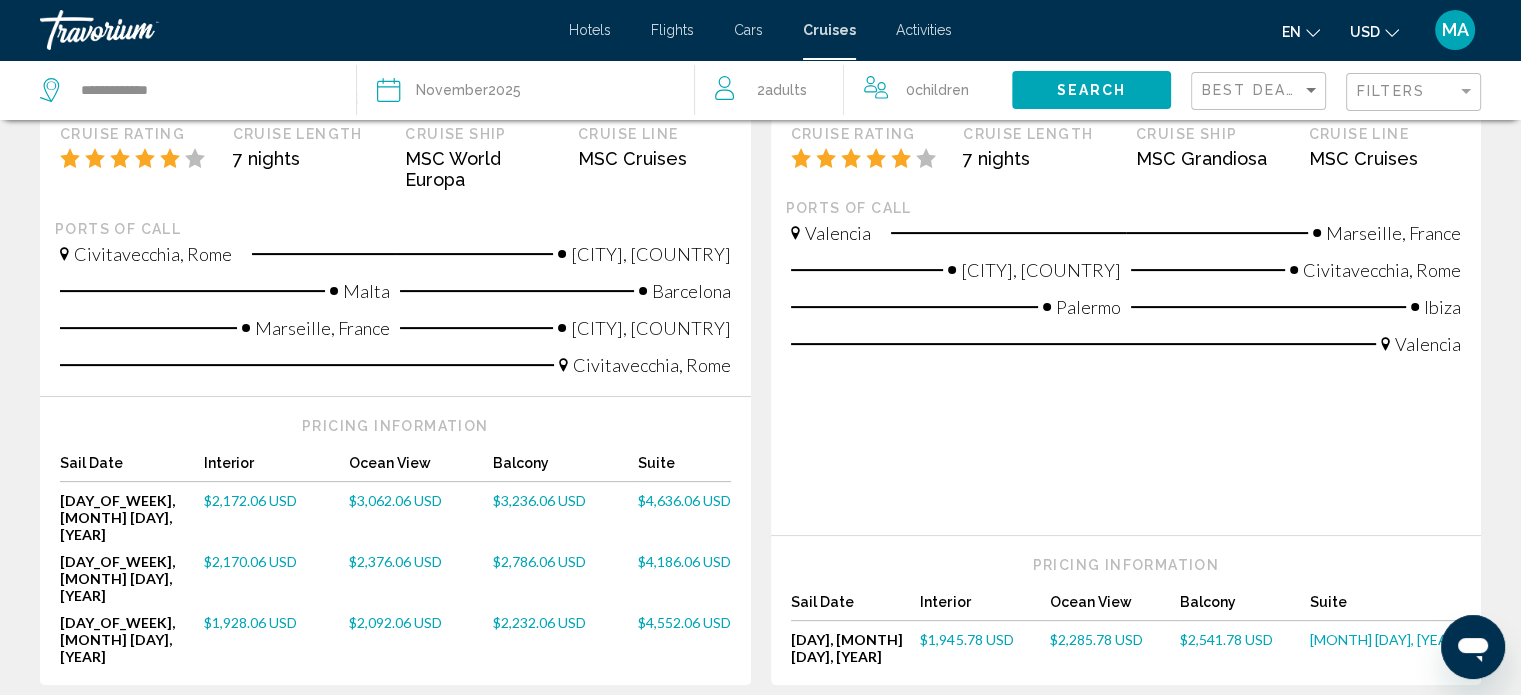 click on "$3,236.06 USD" at bounding box center [539, 500] 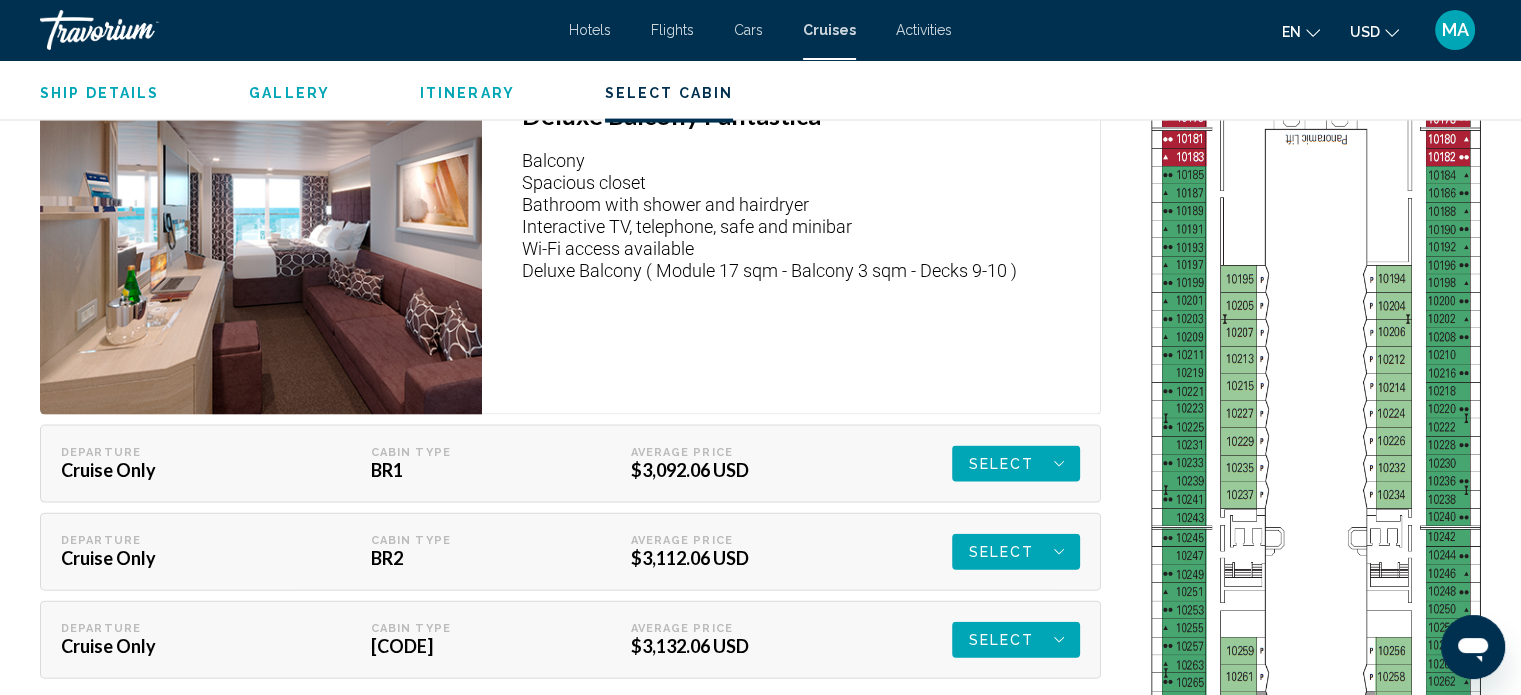 scroll, scrollTop: 4236, scrollLeft: 0, axis: vertical 